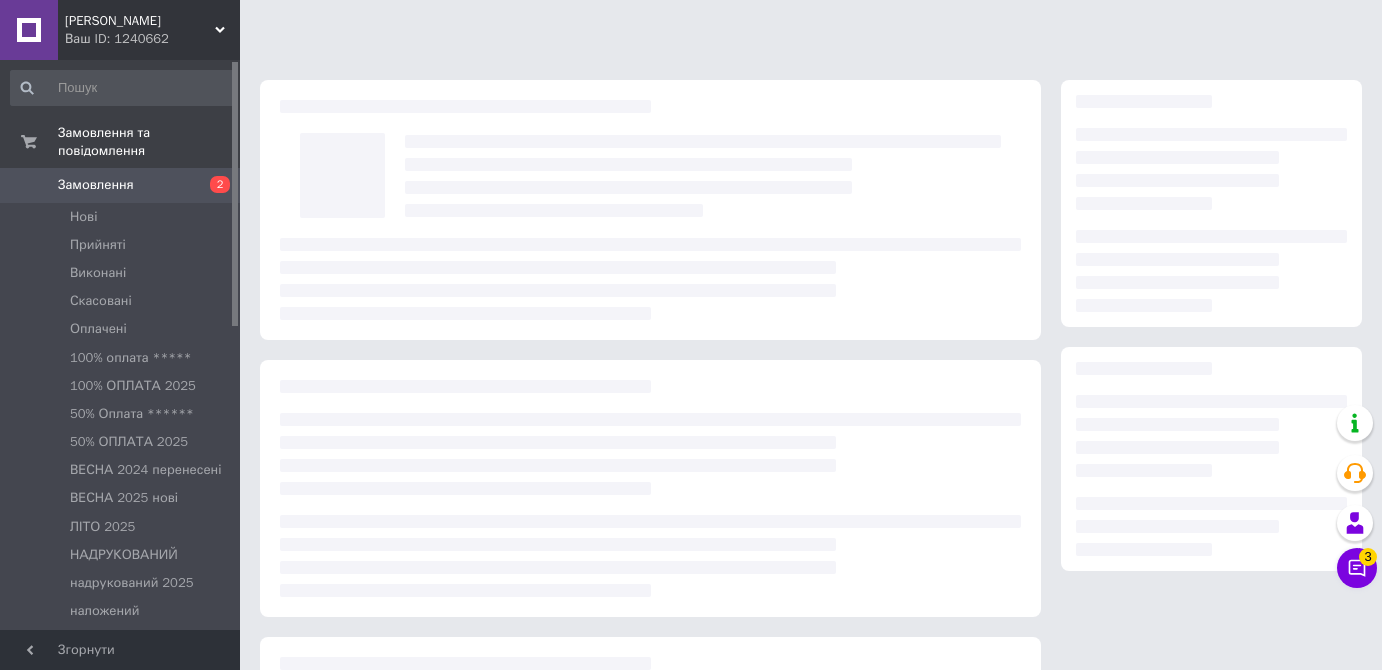 scroll, scrollTop: 243, scrollLeft: 0, axis: vertical 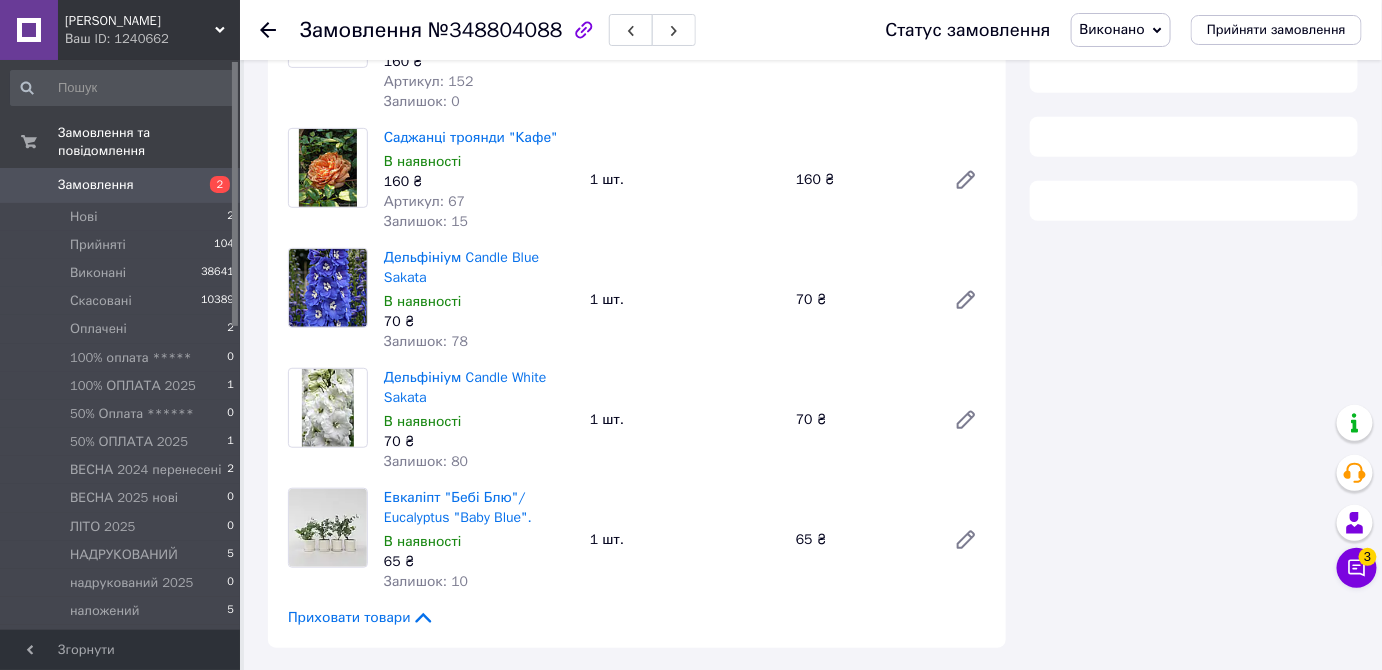 type on "[URL][DOMAIN_NAME]" 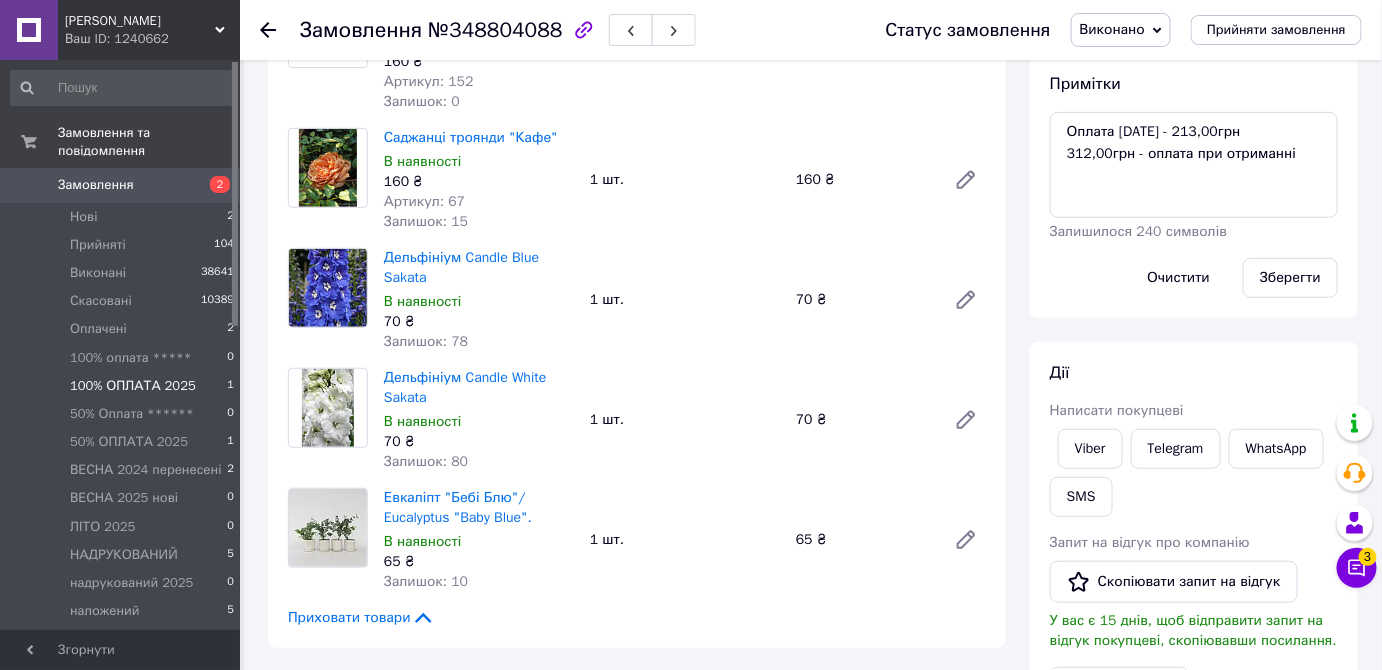 click on "100% ОПЛАТА 2025" at bounding box center [133, 386] 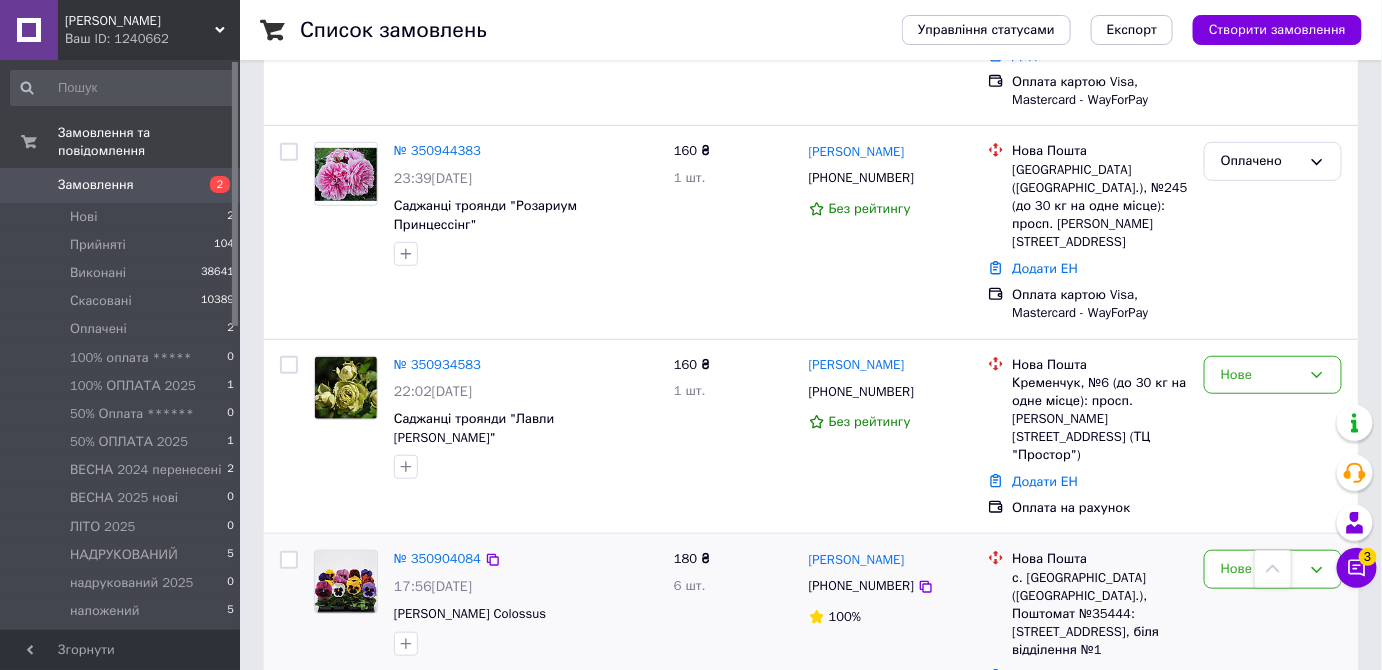 scroll, scrollTop: 272, scrollLeft: 0, axis: vertical 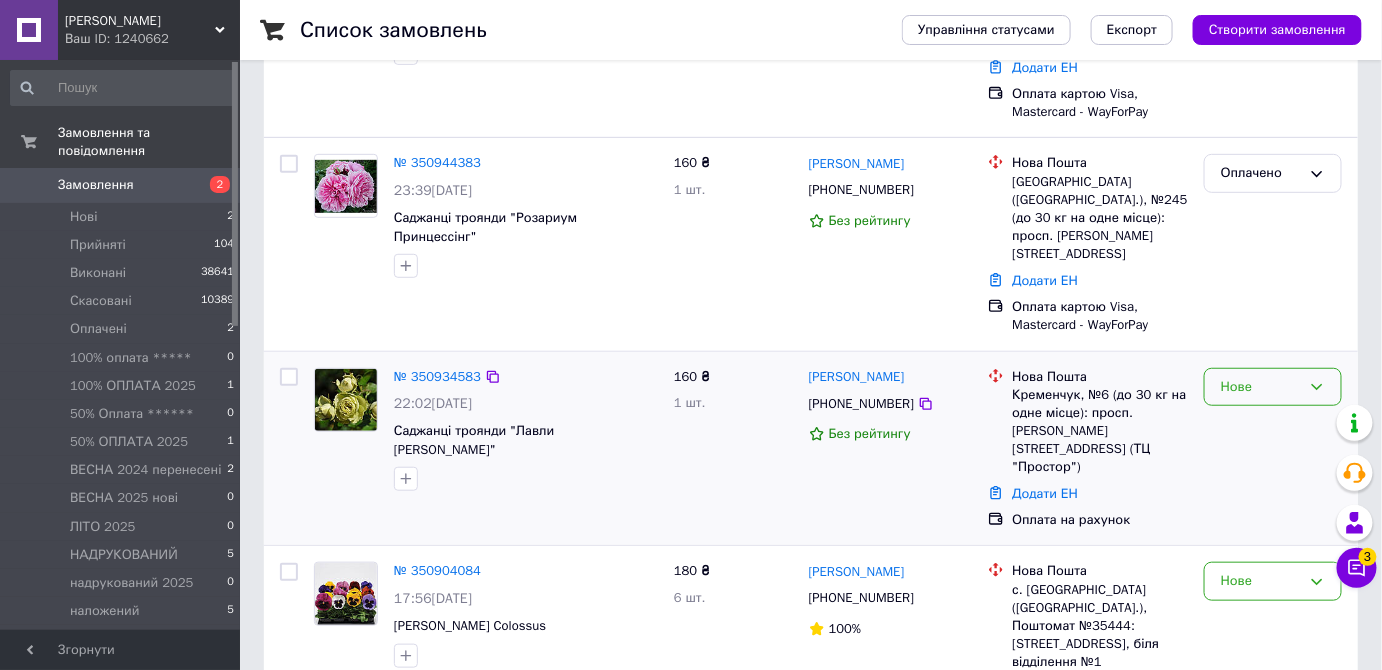 click on "Нове" at bounding box center (1261, 387) 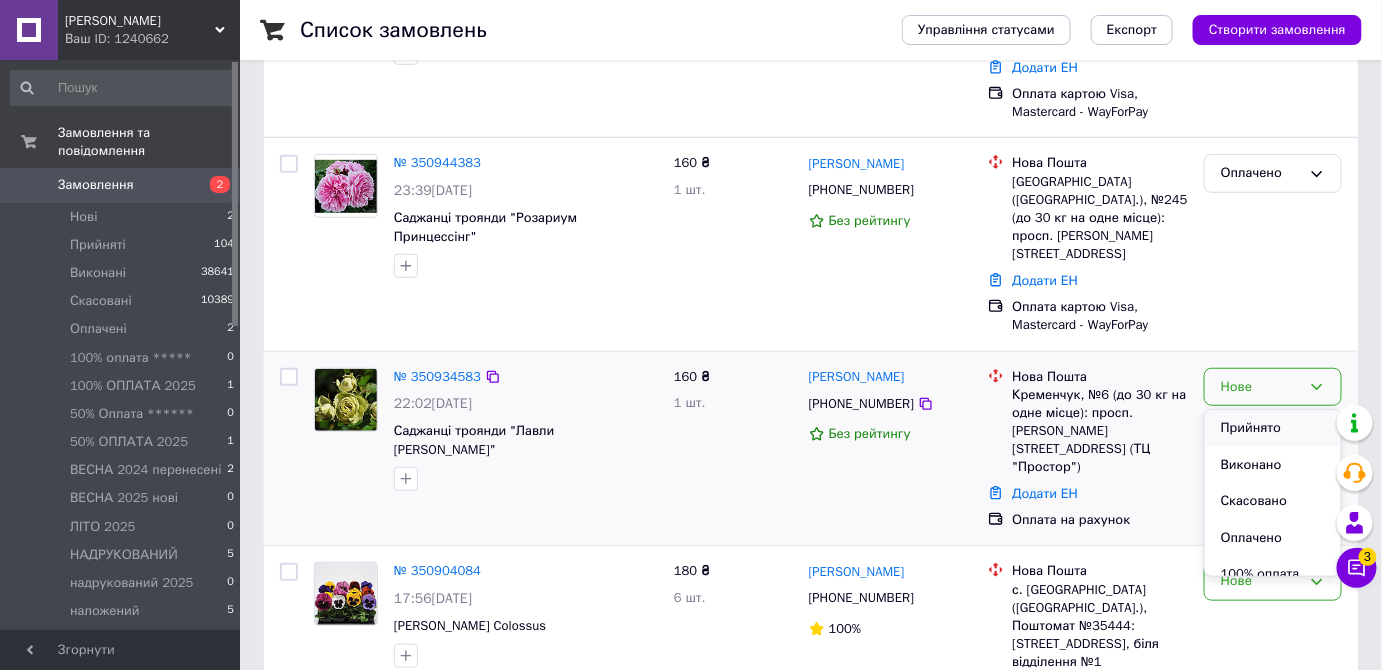 click on "Прийнято" at bounding box center (1273, 428) 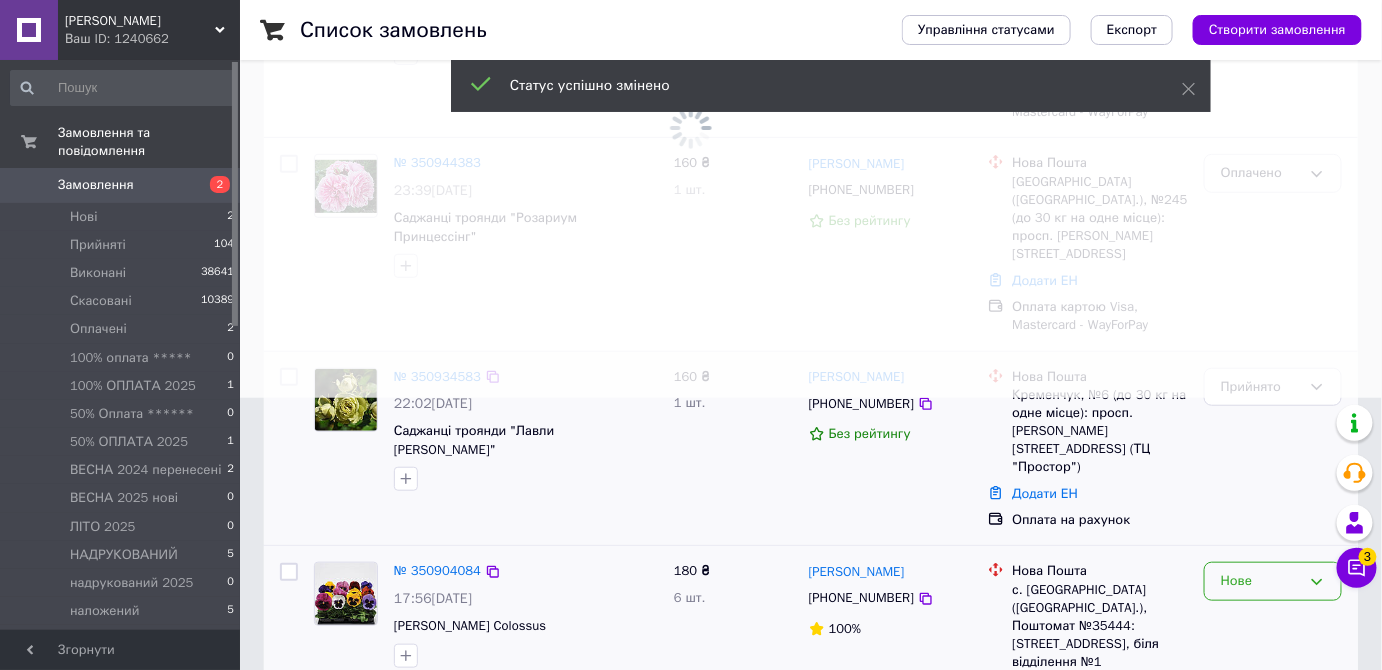 click on "Нове" at bounding box center [1261, 581] 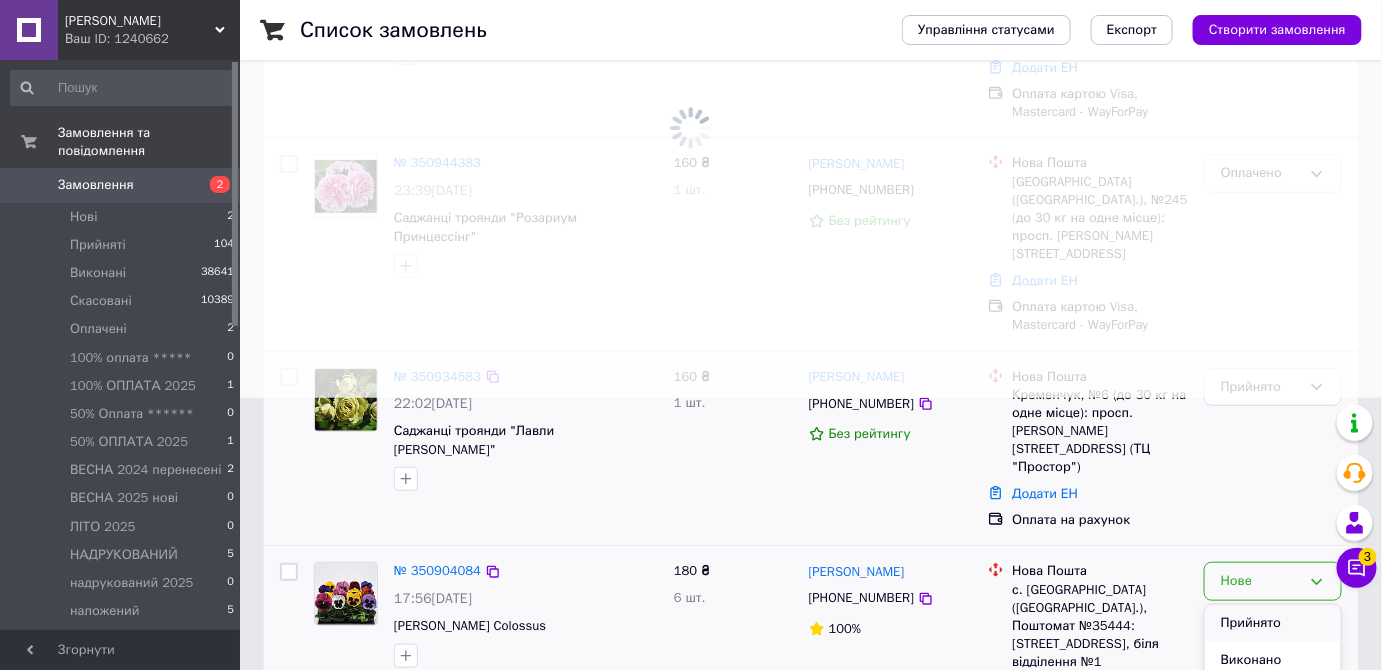 click on "Прийнято" at bounding box center (1273, 623) 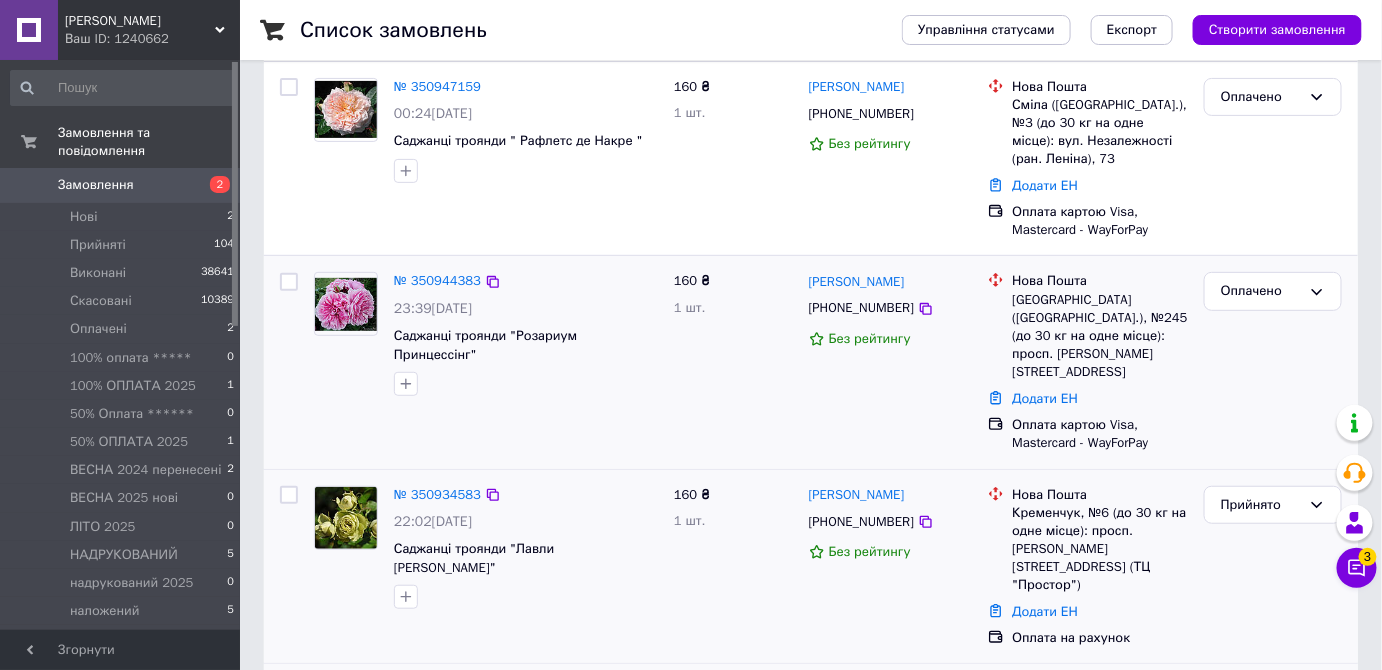 scroll, scrollTop: 0, scrollLeft: 0, axis: both 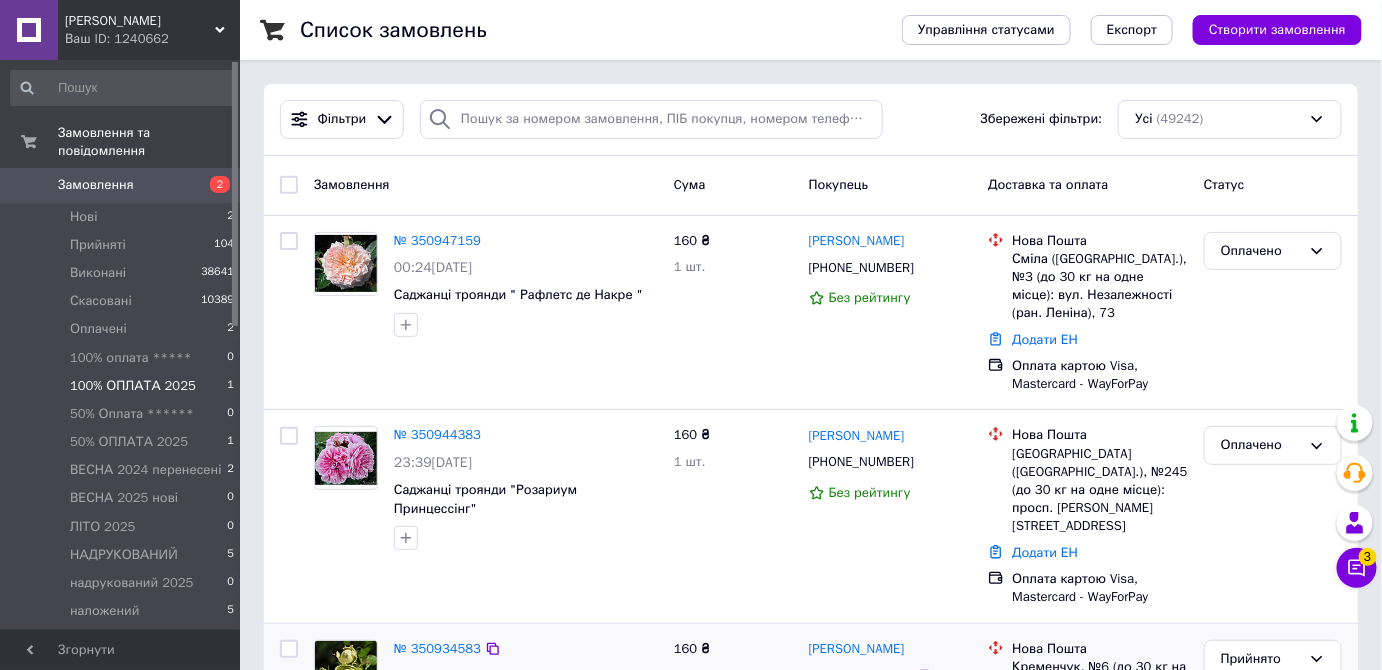 click on "100% ОПЛАТА 2025" at bounding box center [133, 386] 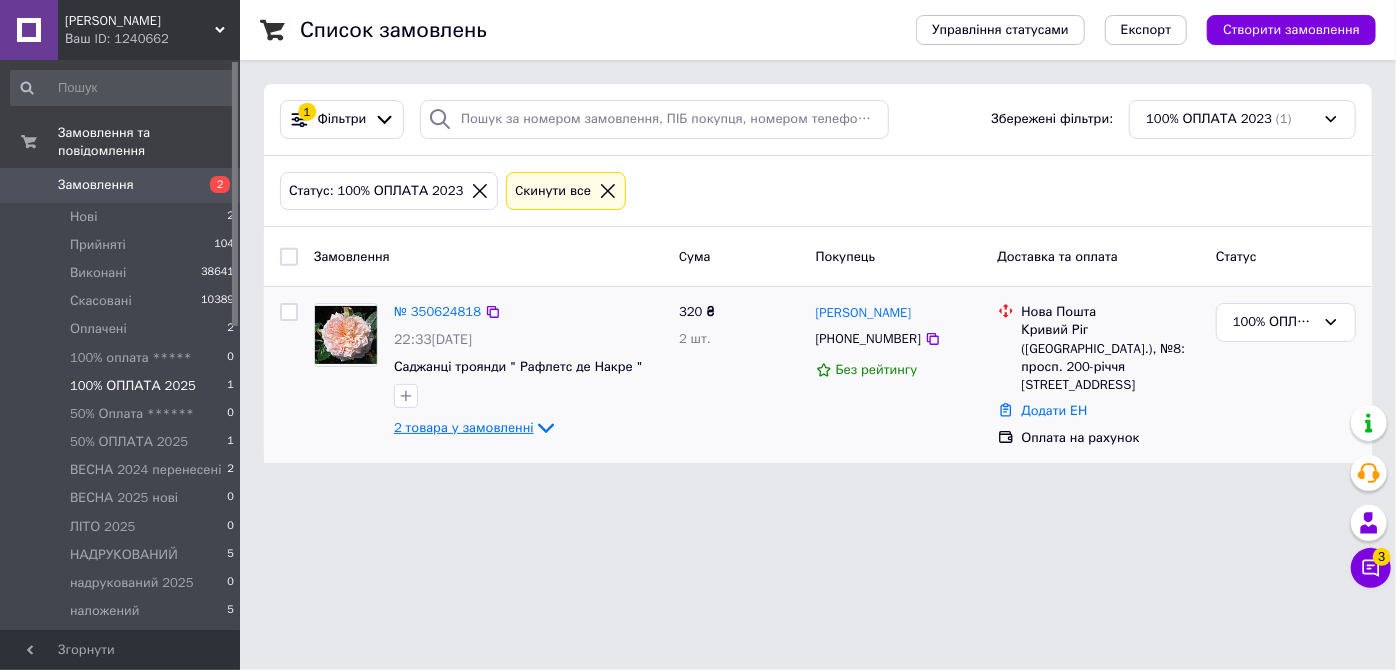click 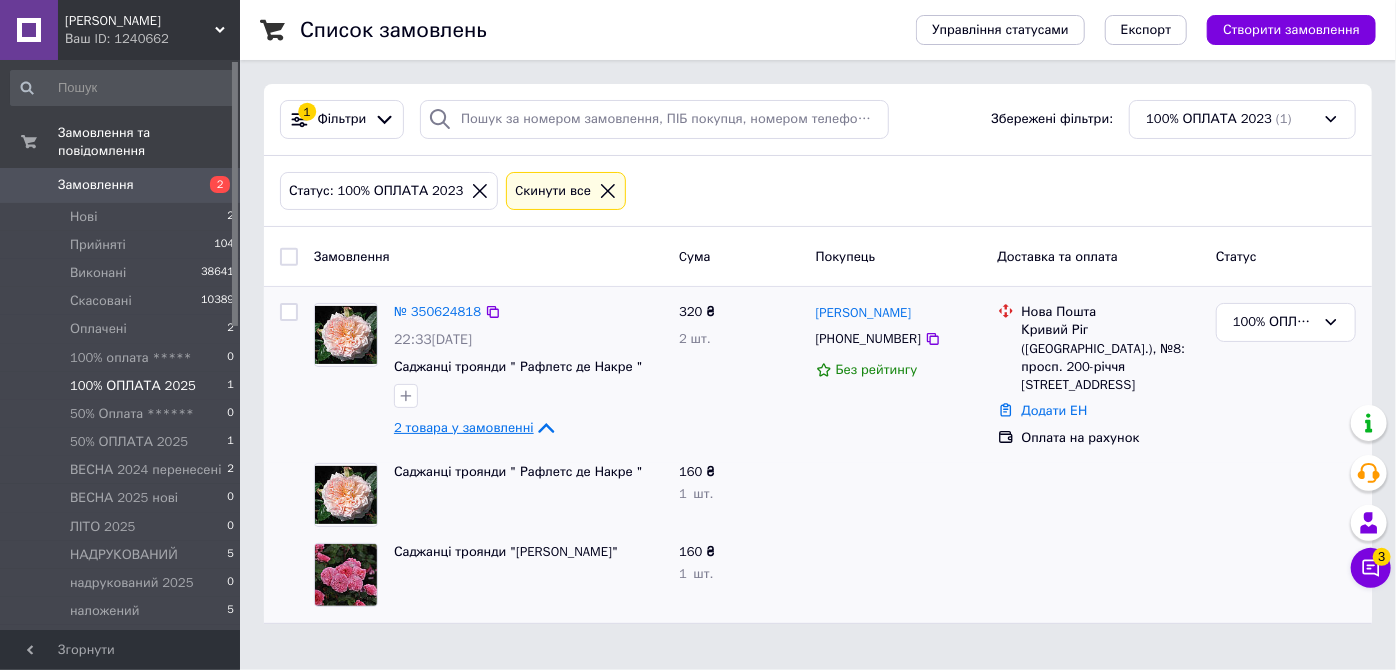 click 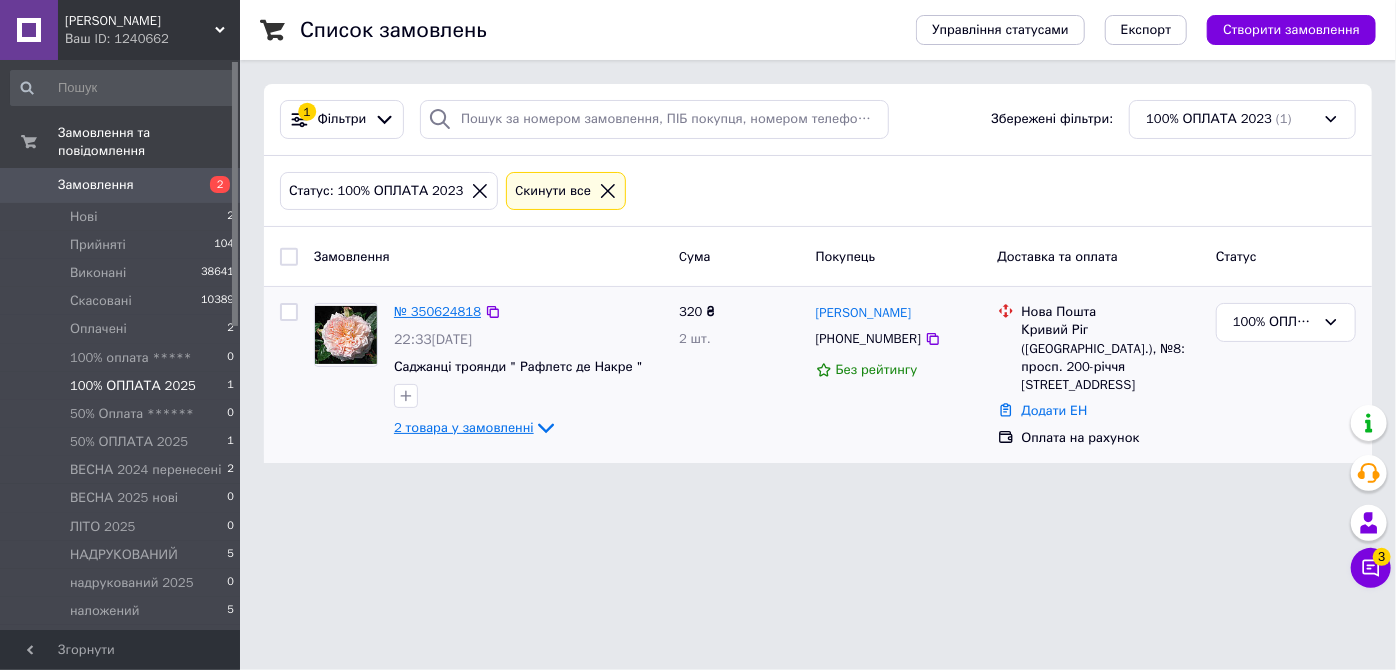 click on "№ 350624818" at bounding box center [437, 311] 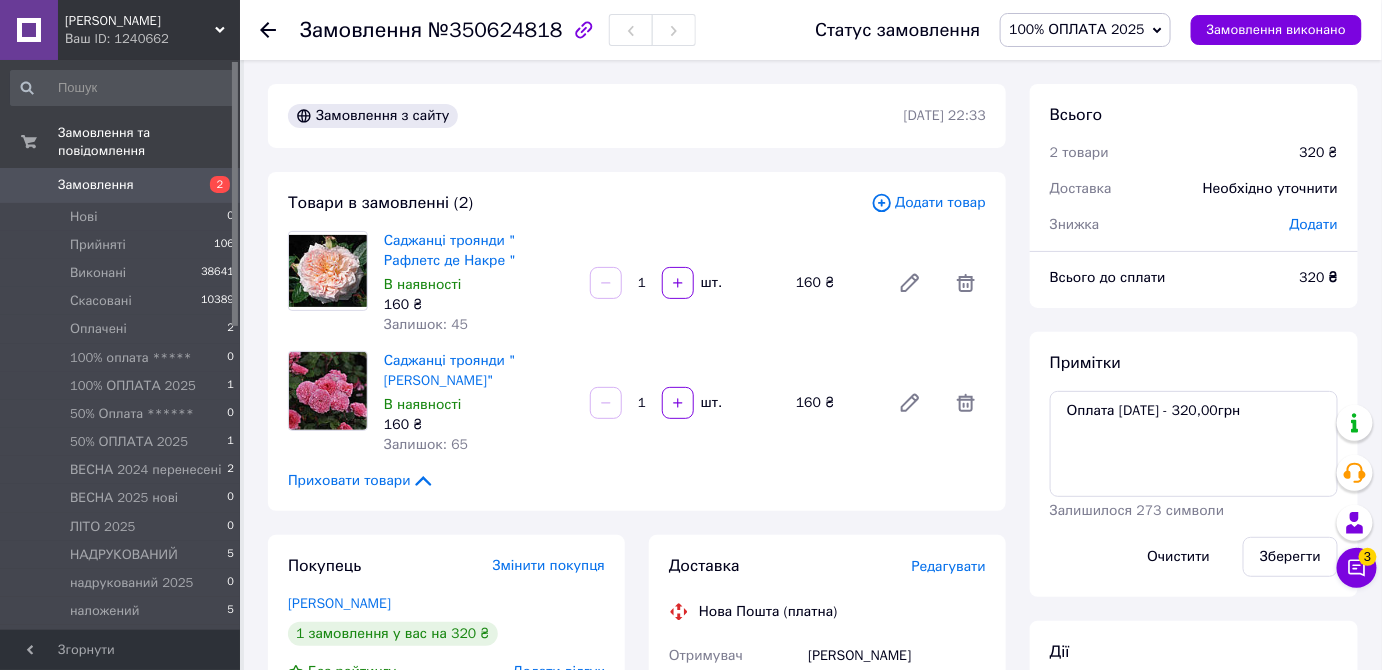 click on "100% ОПЛАТА 2025" at bounding box center [1077, 29] 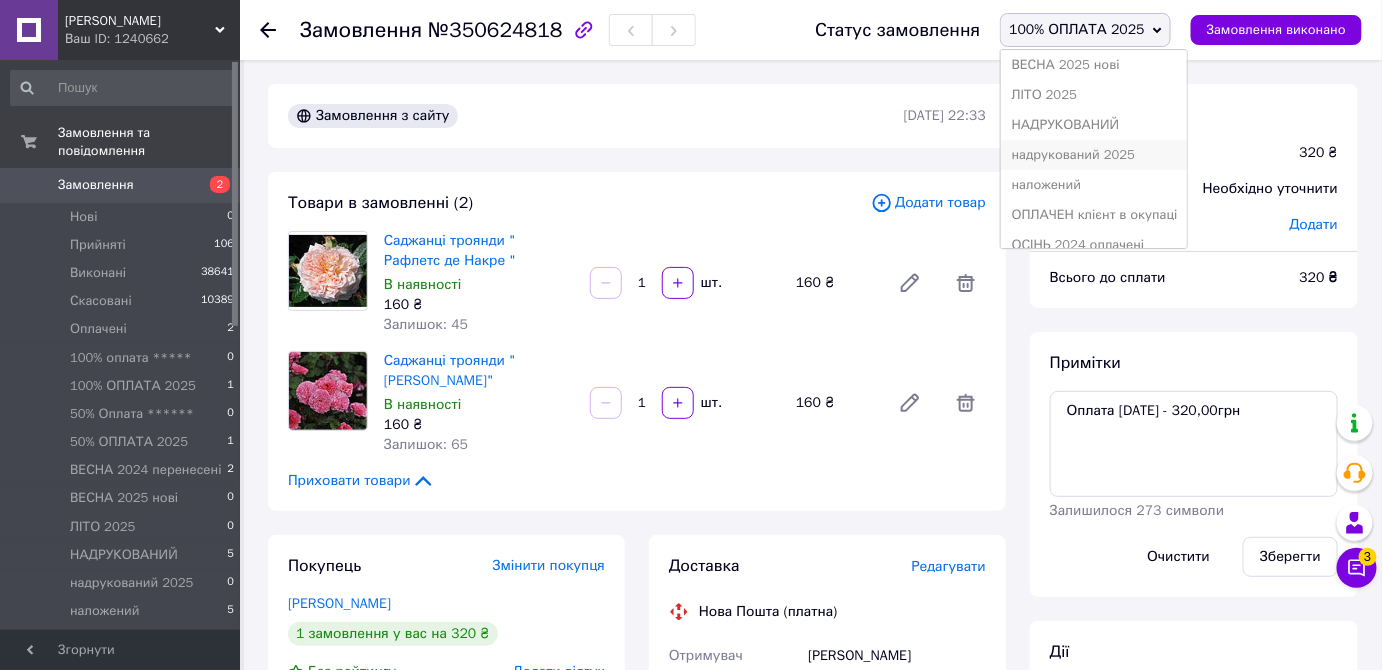 scroll, scrollTop: 272, scrollLeft: 0, axis: vertical 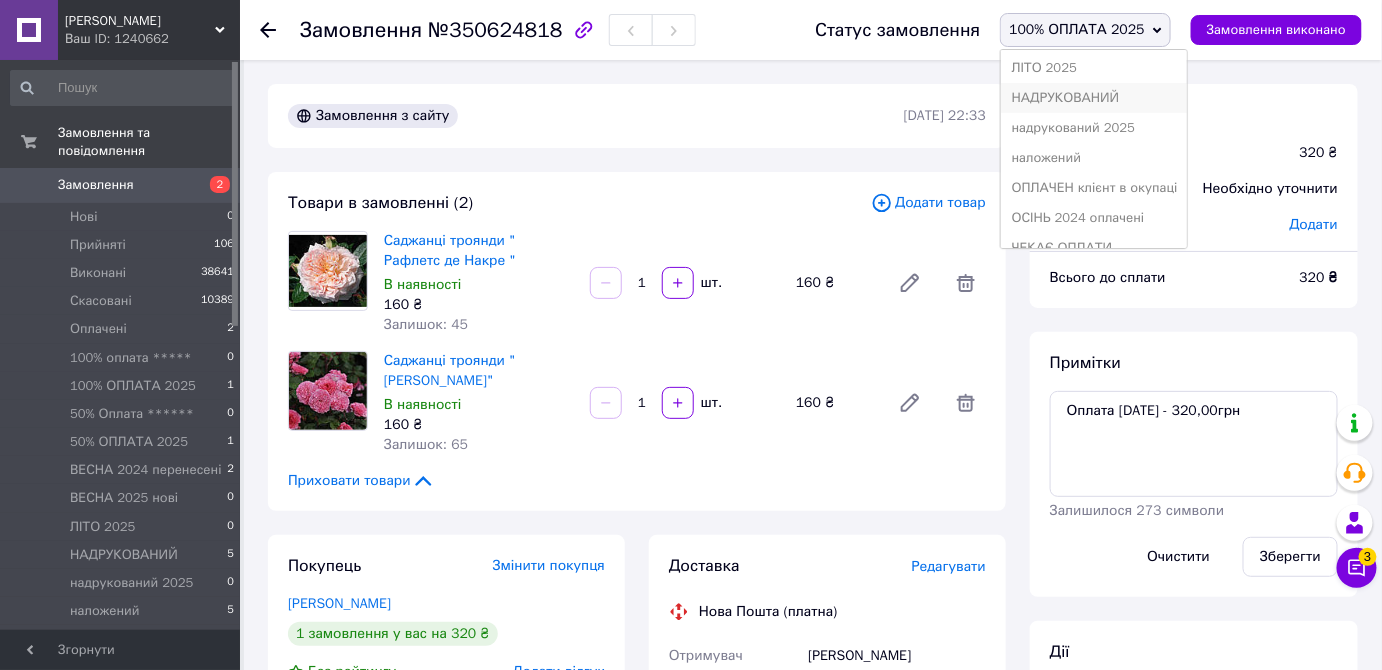 click on "НАДРУКОВАНИЙ" at bounding box center (1094, 98) 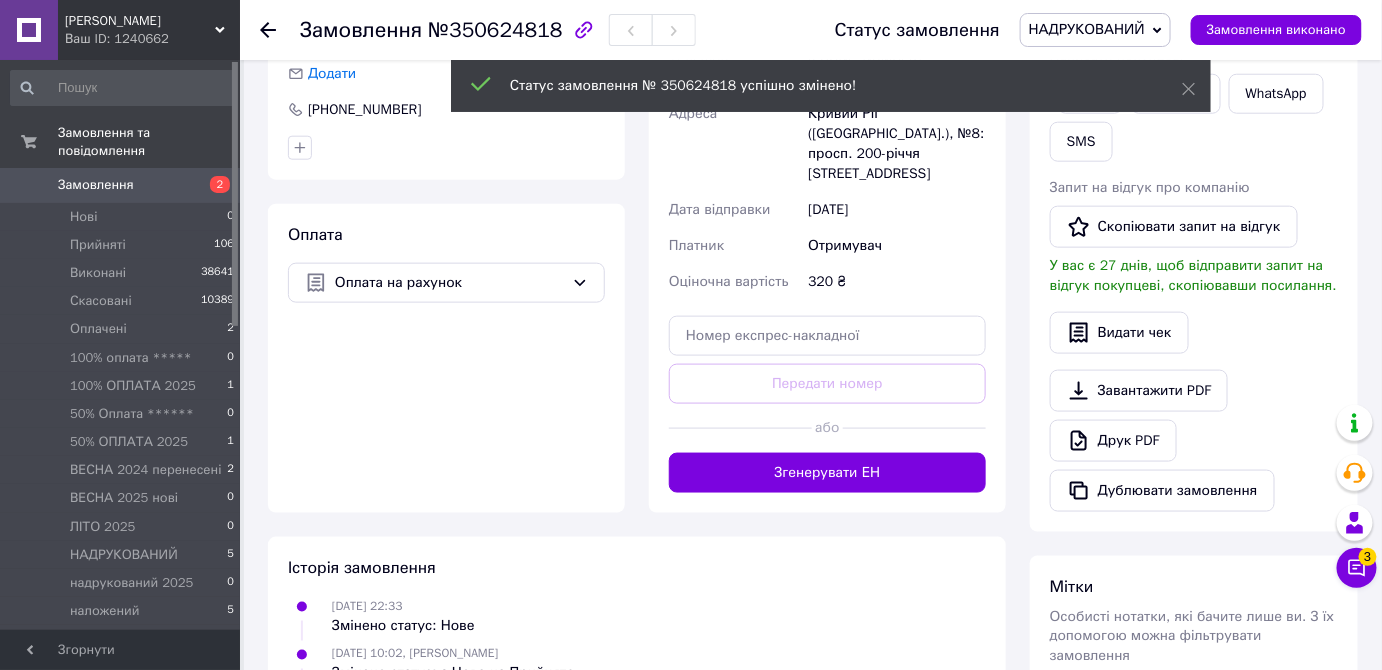 scroll, scrollTop: 636, scrollLeft: 0, axis: vertical 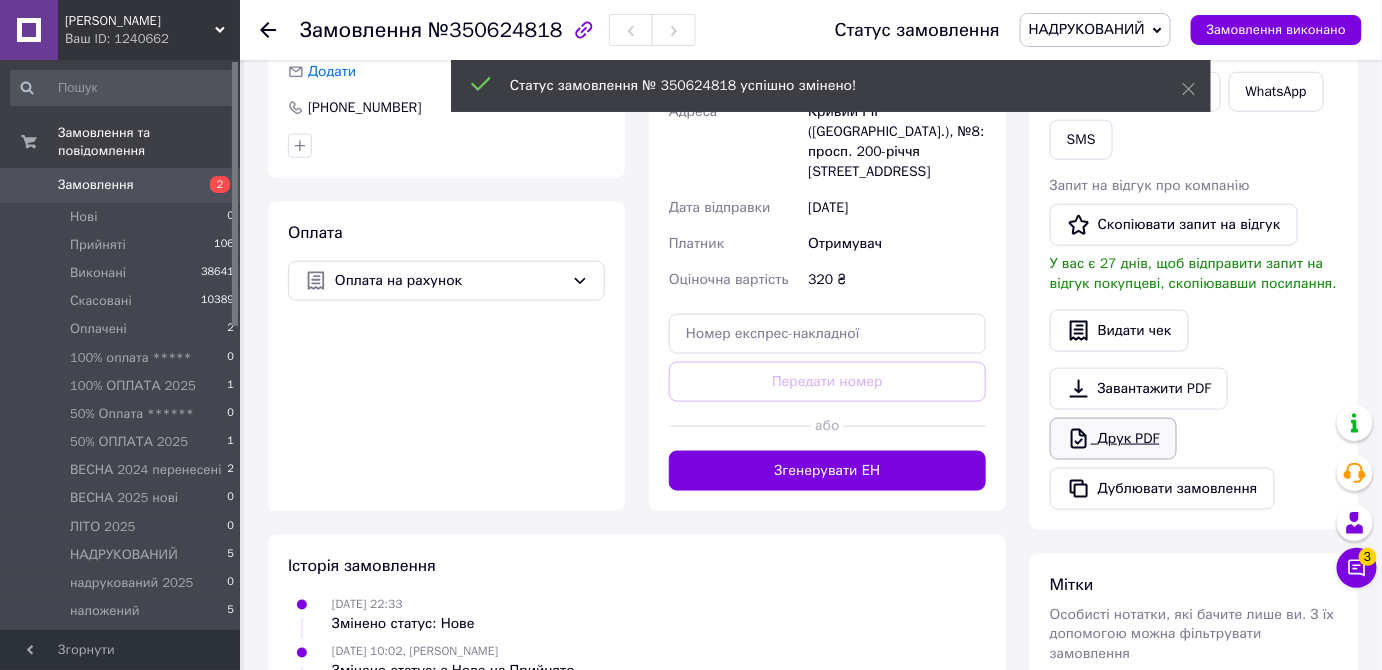 click on "Друк PDF" at bounding box center (1113, 439) 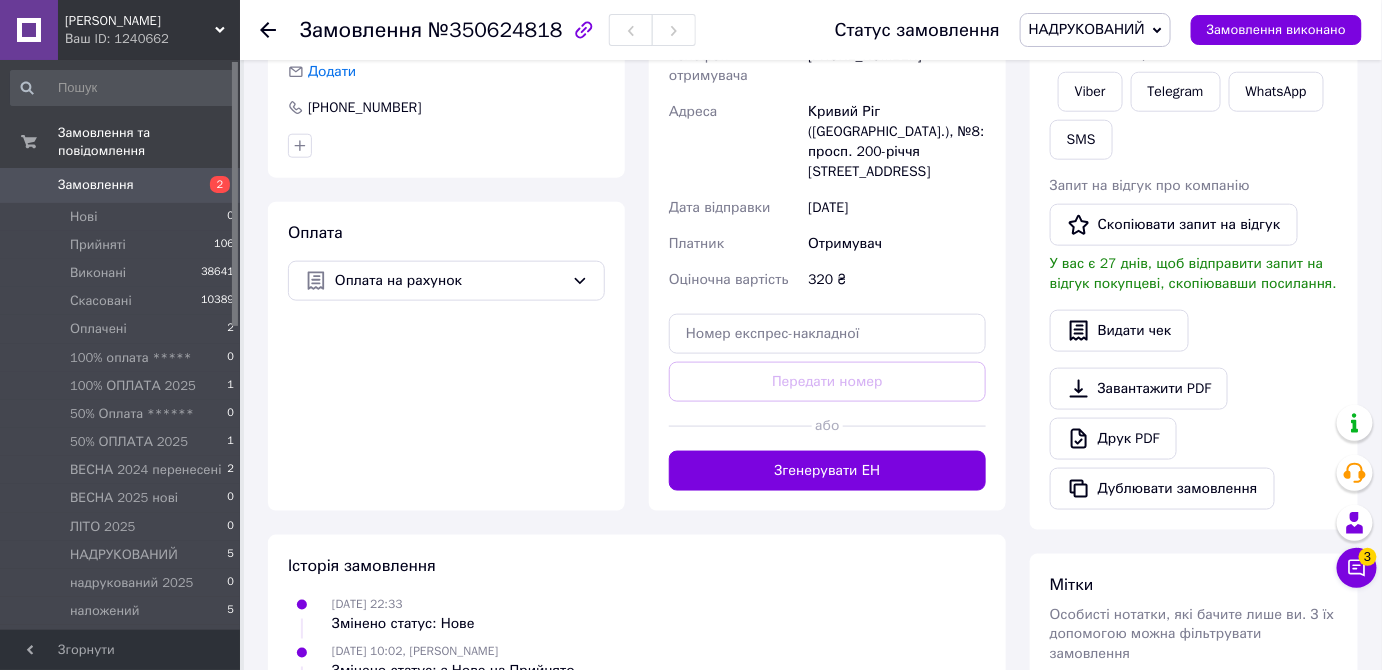 click 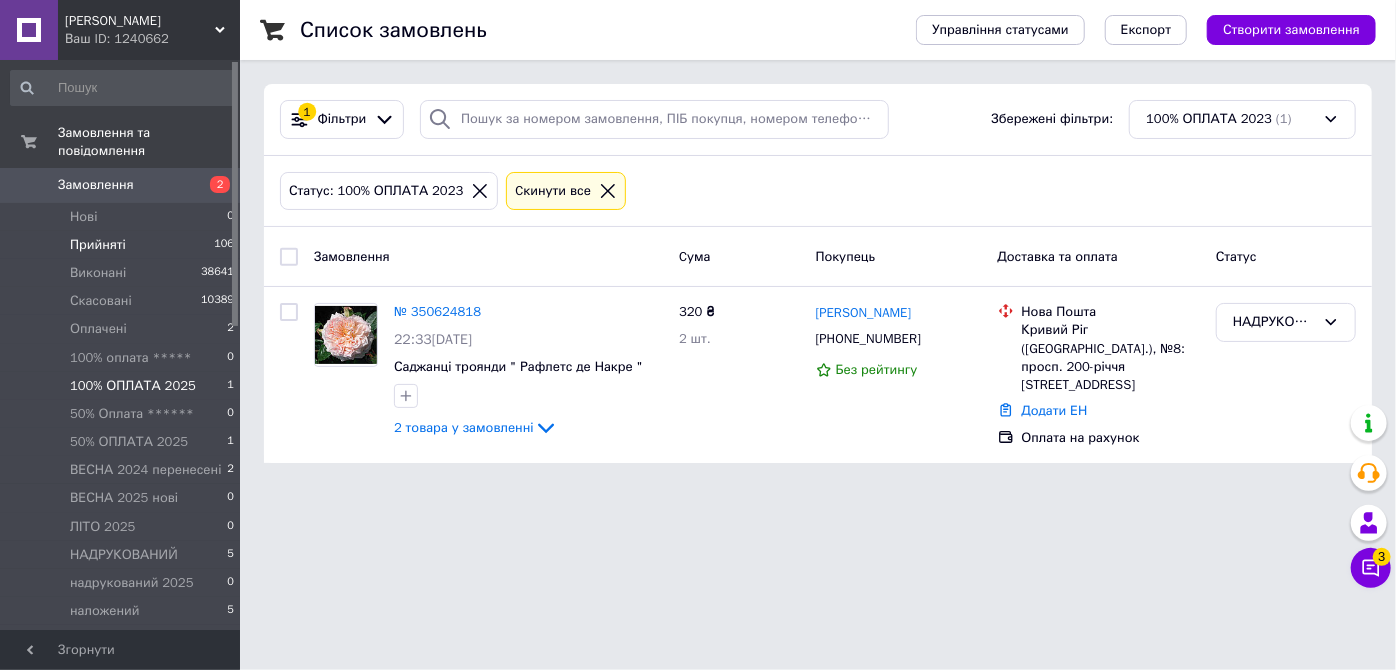 click on "Прийняті" at bounding box center (98, 245) 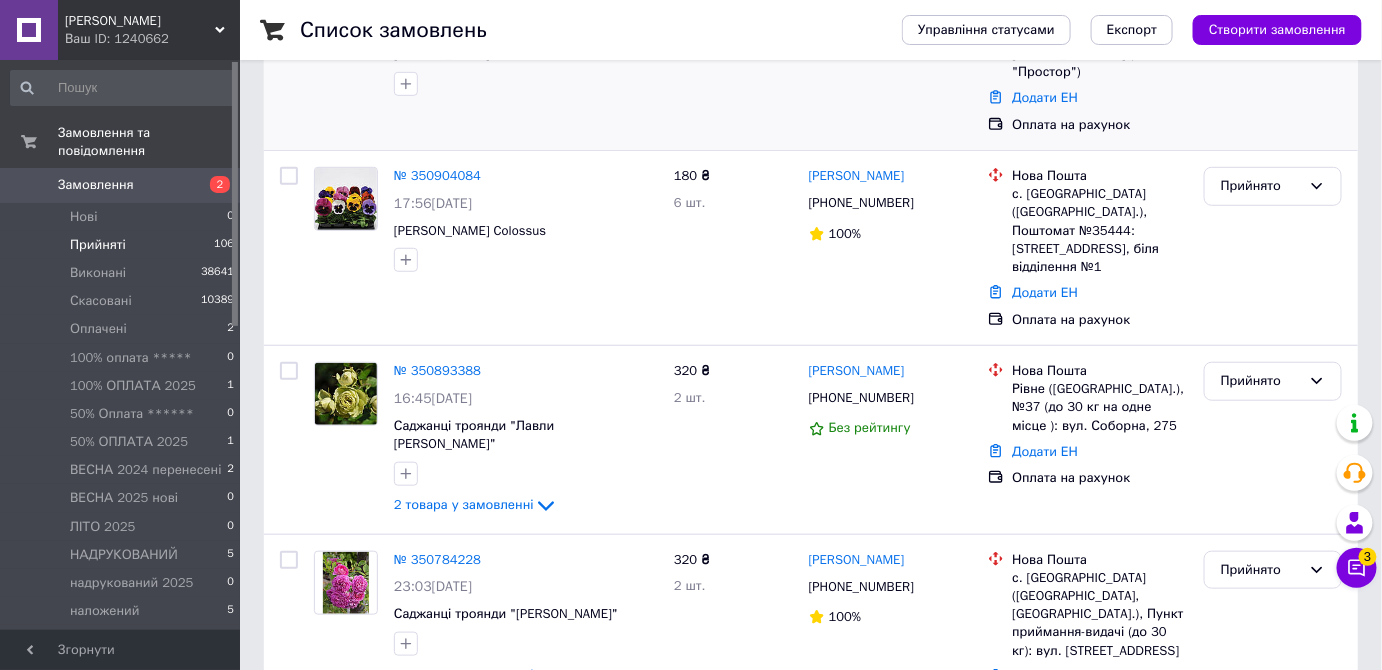 scroll, scrollTop: 363, scrollLeft: 0, axis: vertical 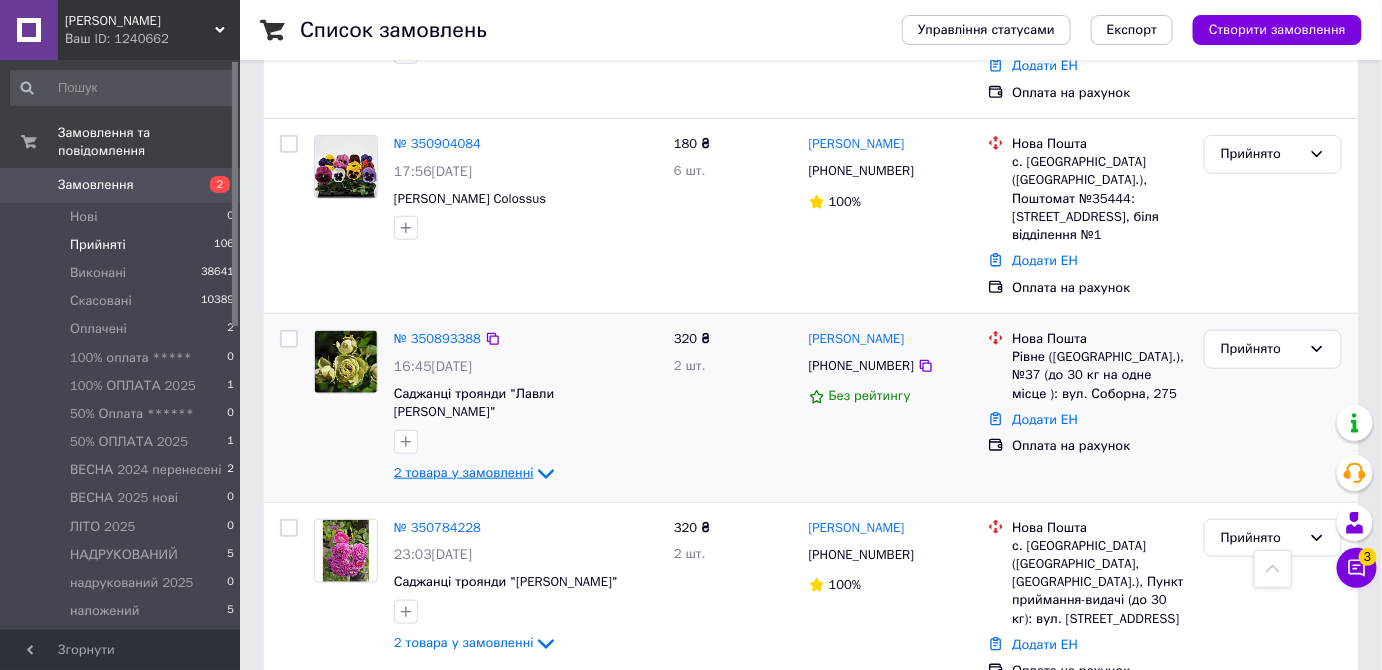 click 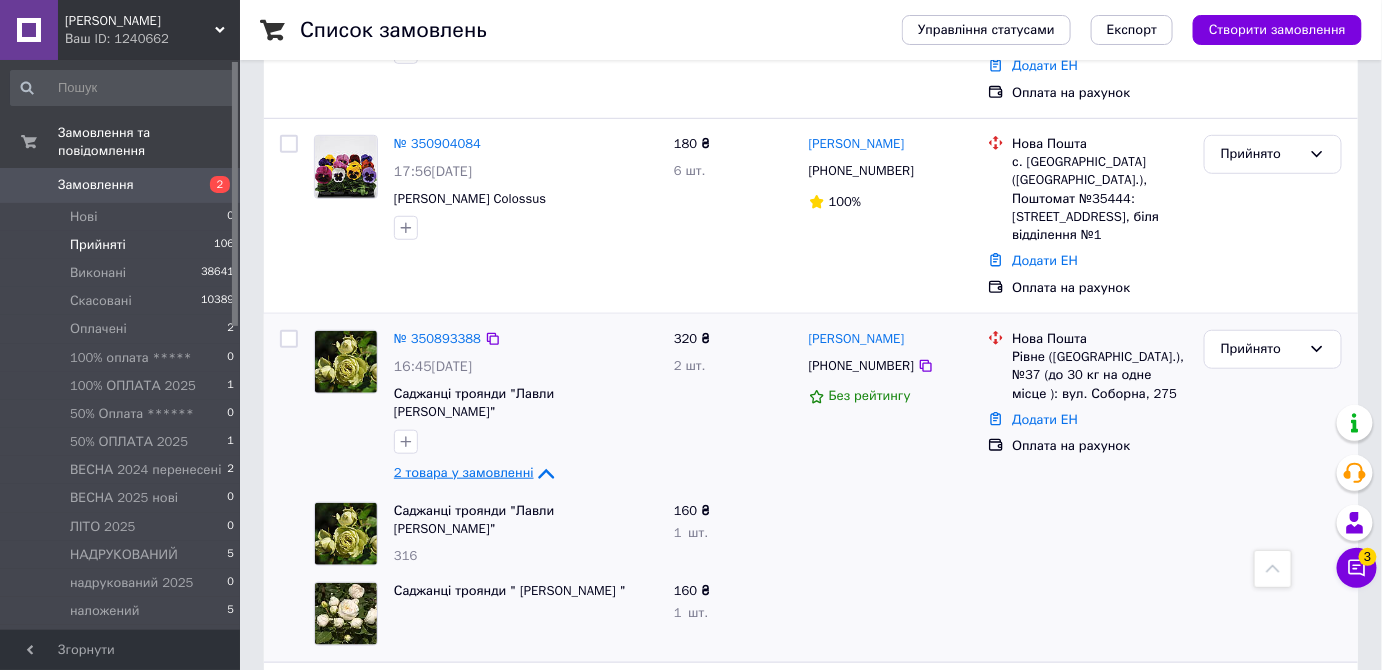 click 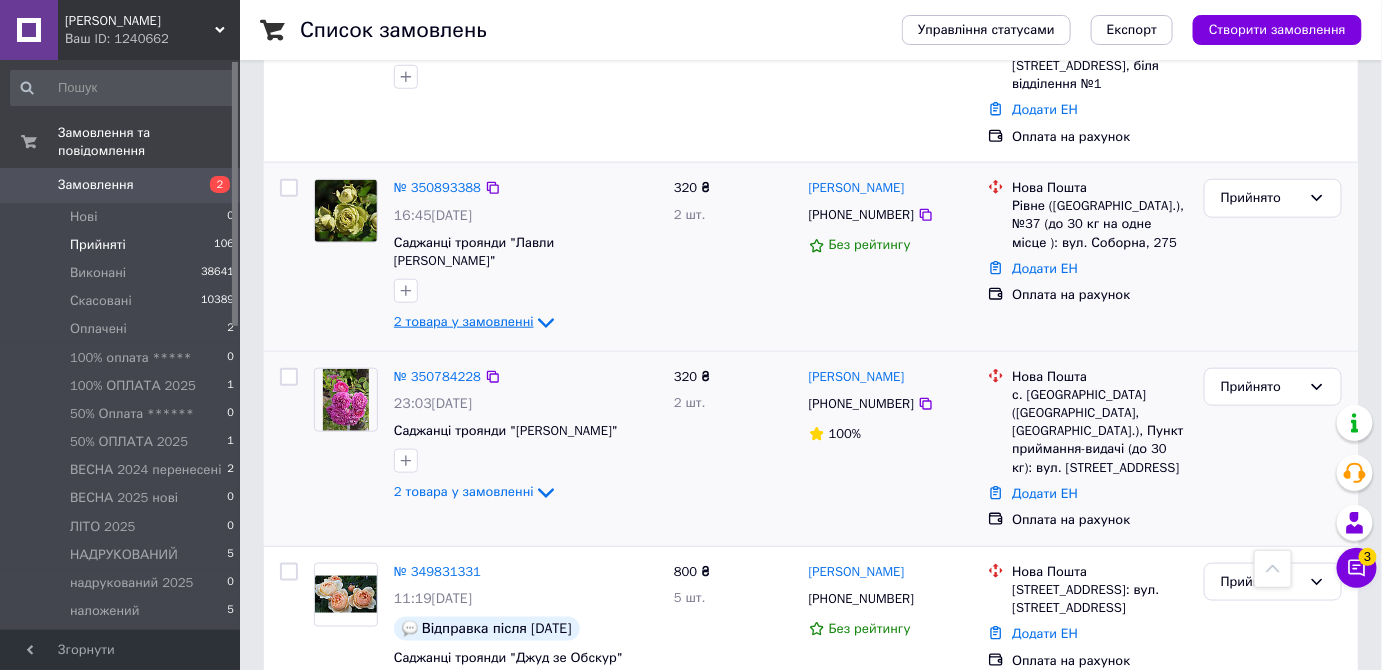 scroll, scrollTop: 545, scrollLeft: 0, axis: vertical 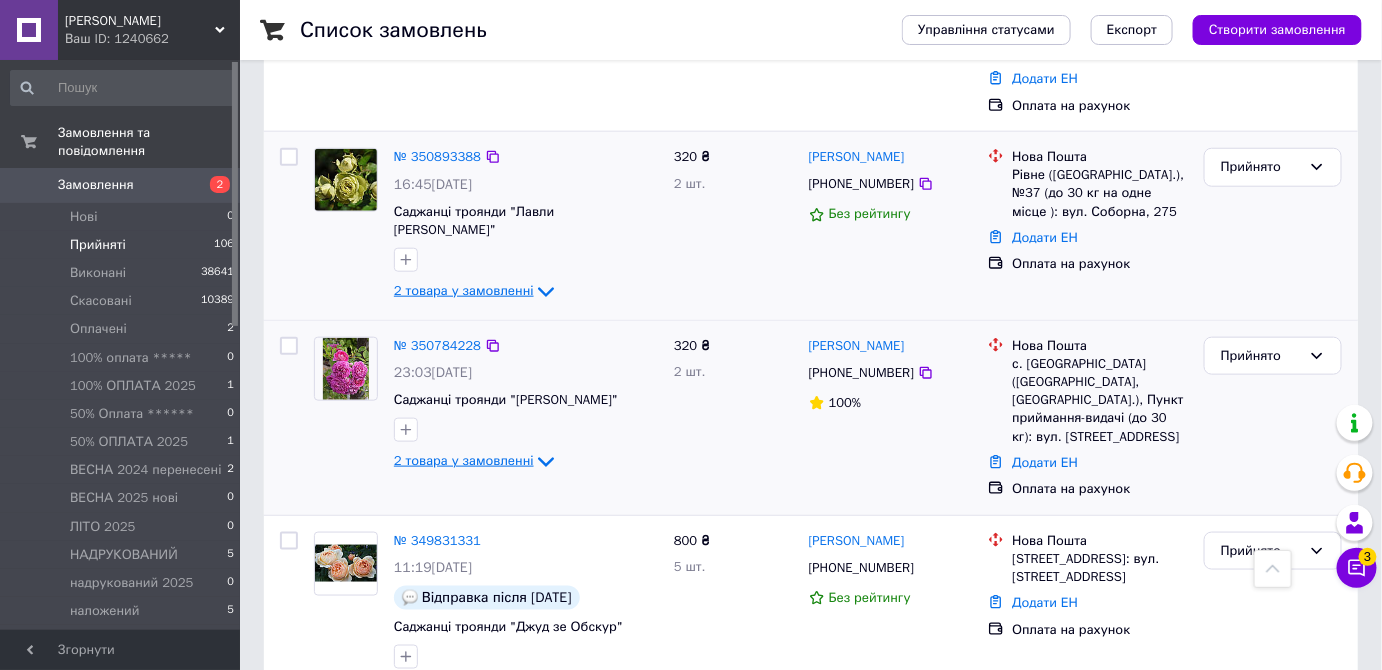 click 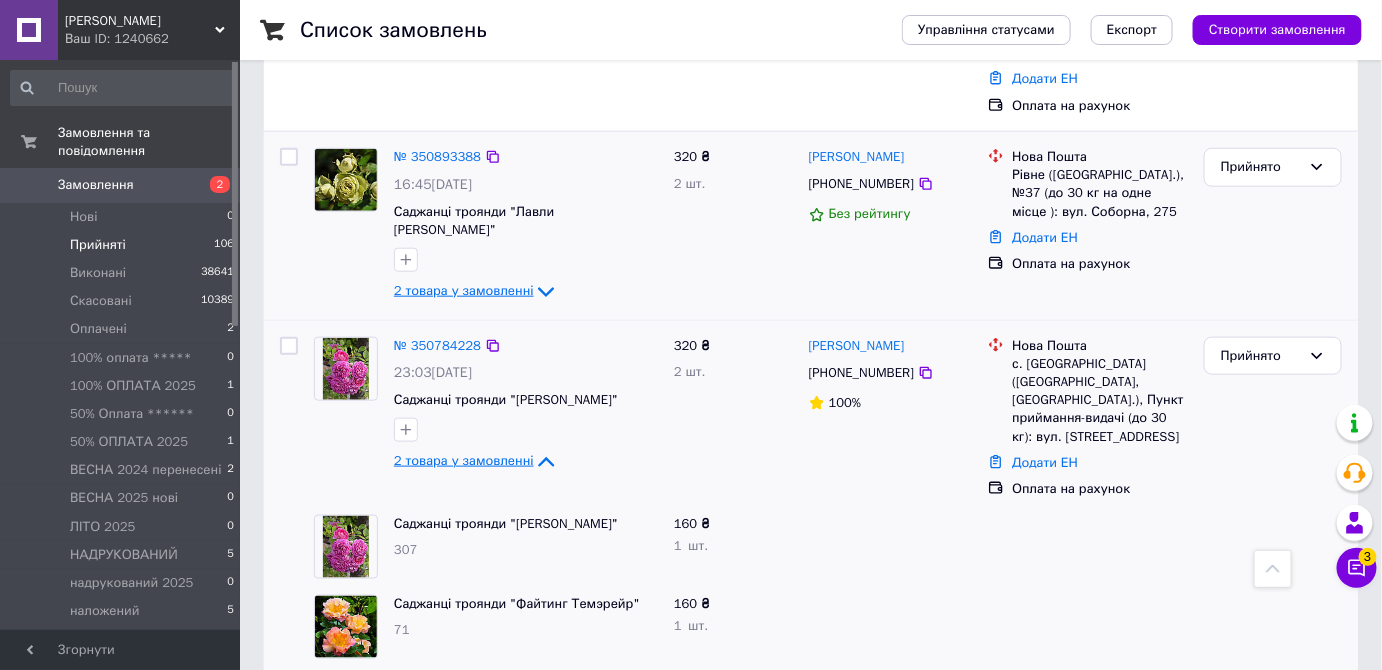 click 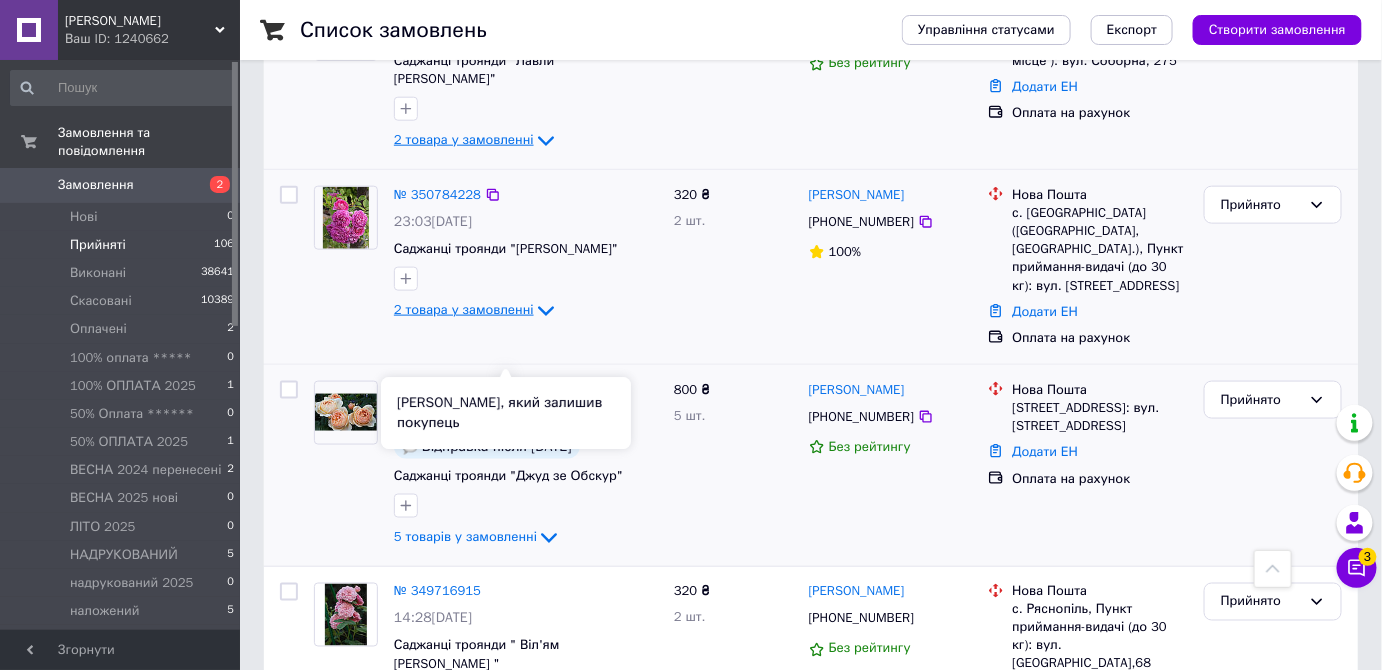 scroll, scrollTop: 727, scrollLeft: 0, axis: vertical 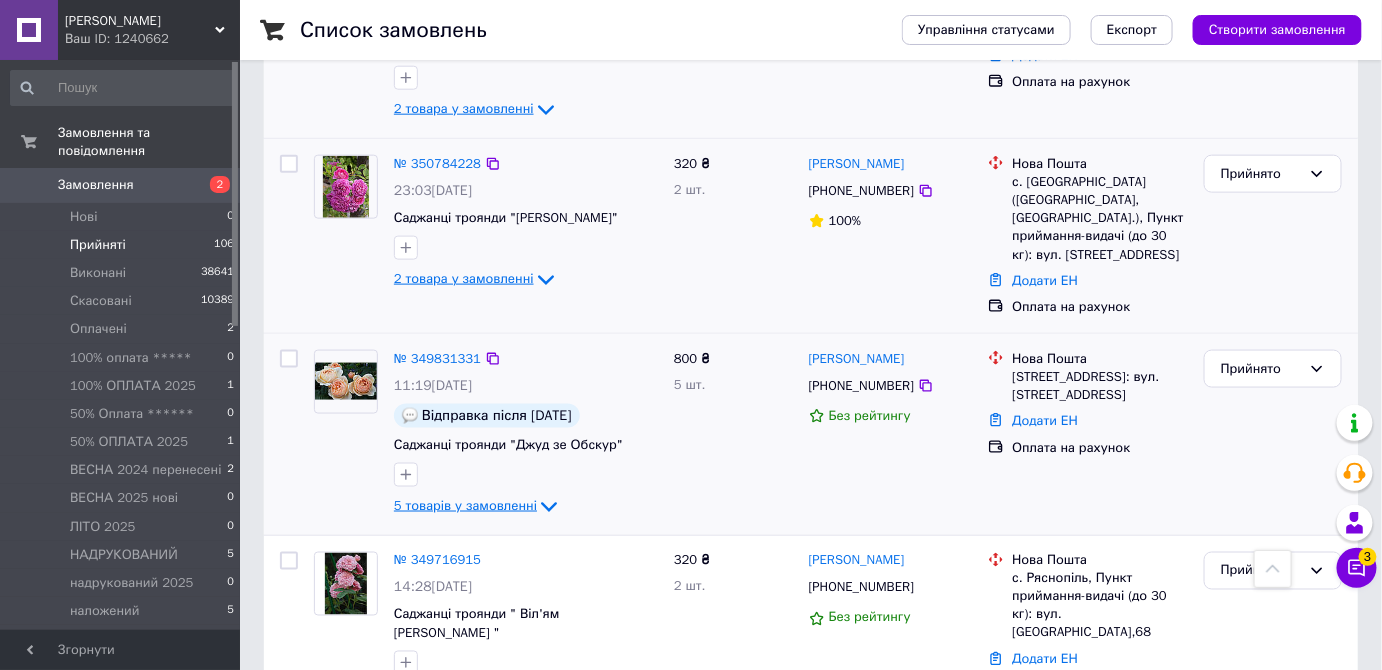click 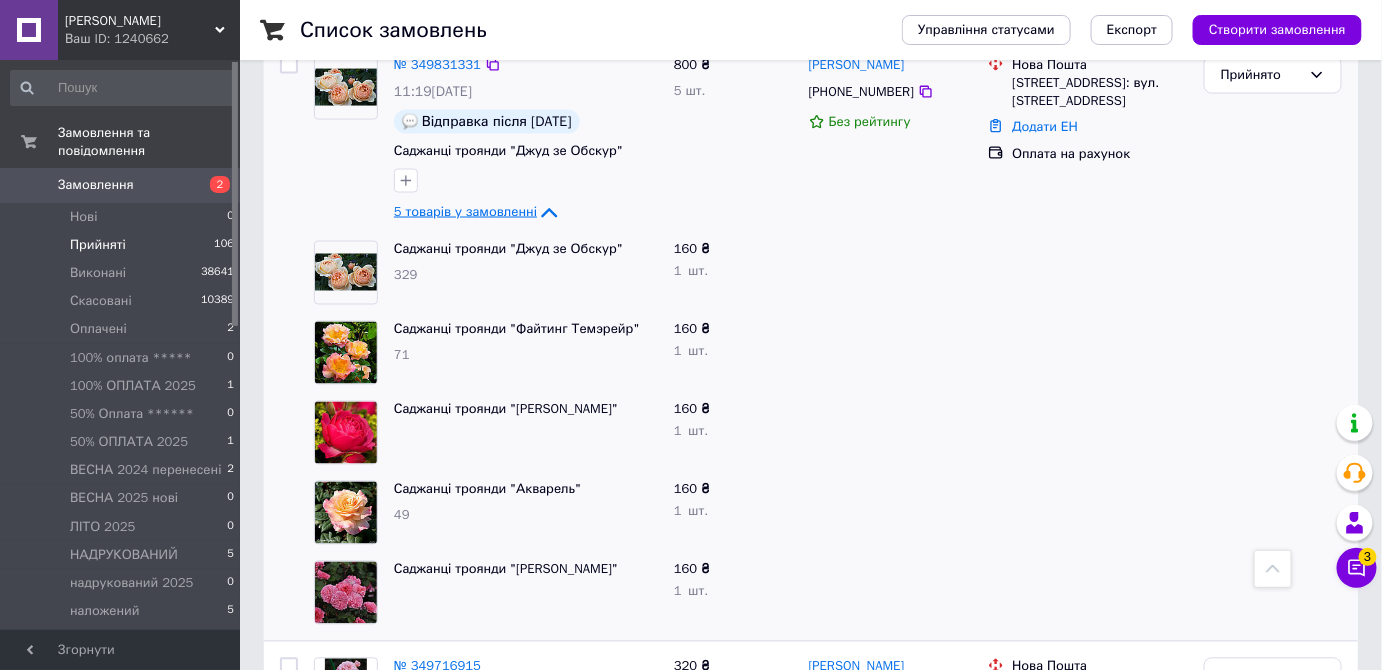 scroll, scrollTop: 909, scrollLeft: 0, axis: vertical 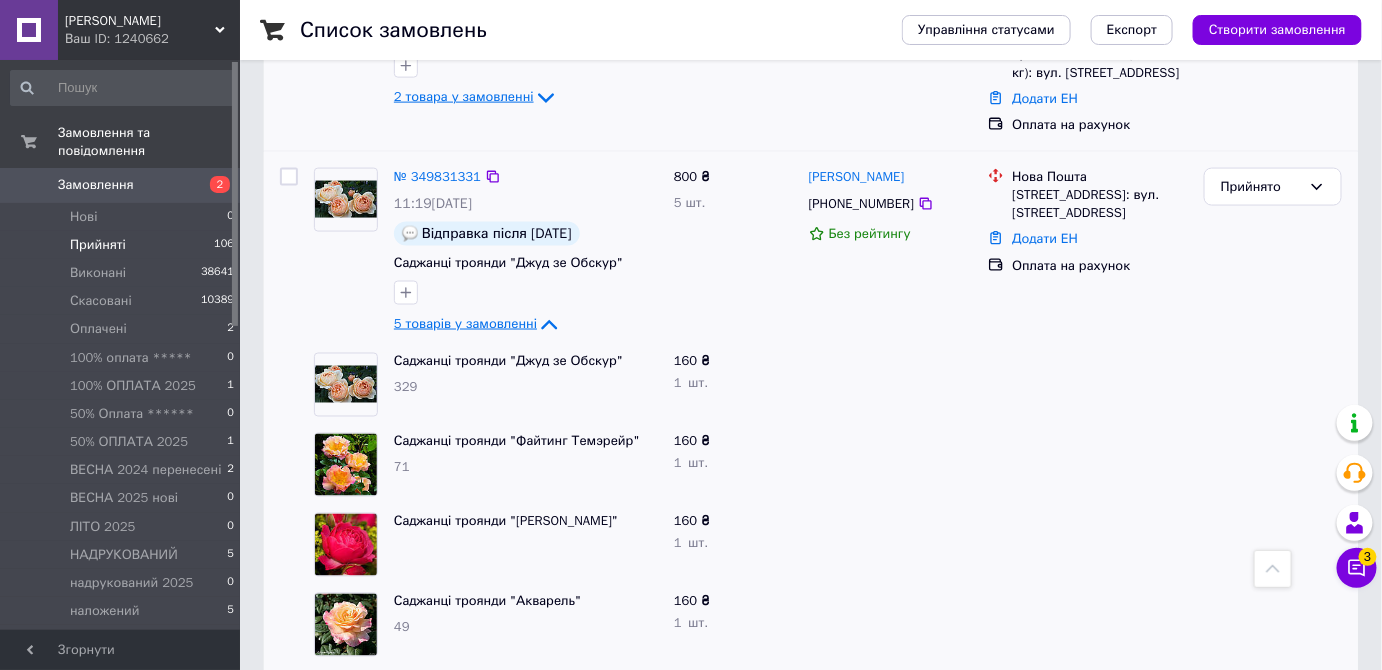 click 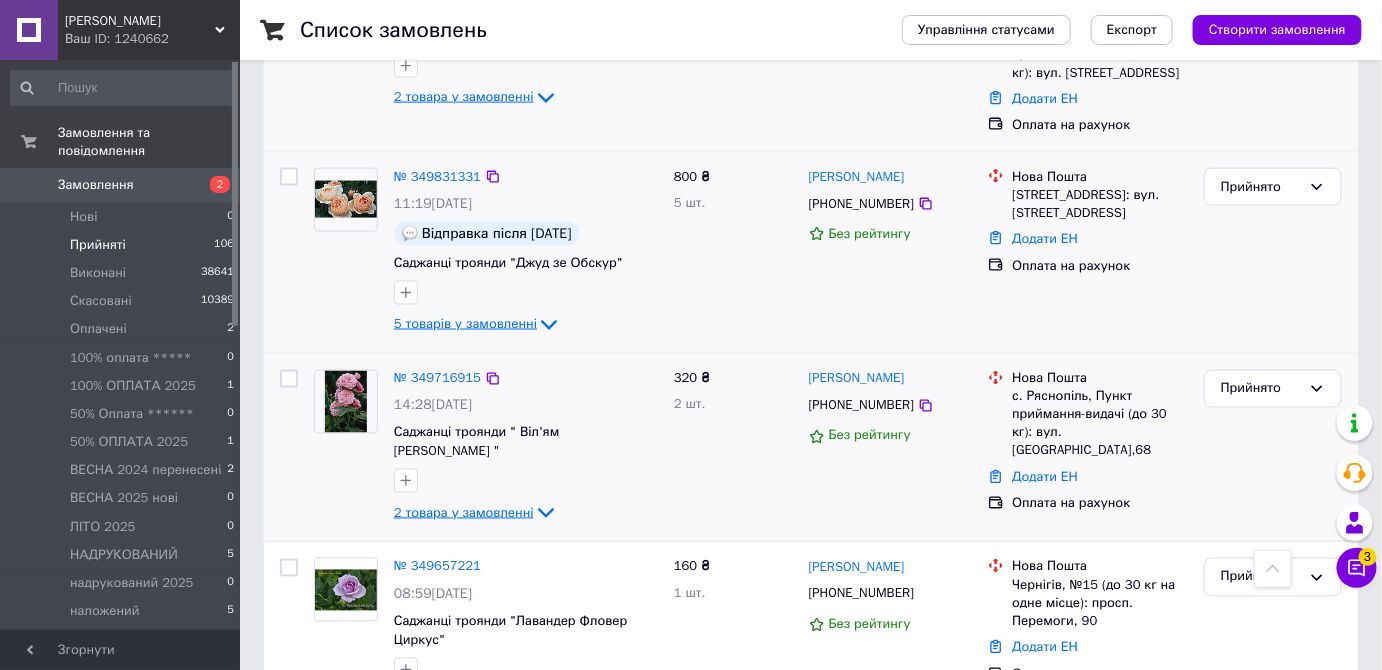 click 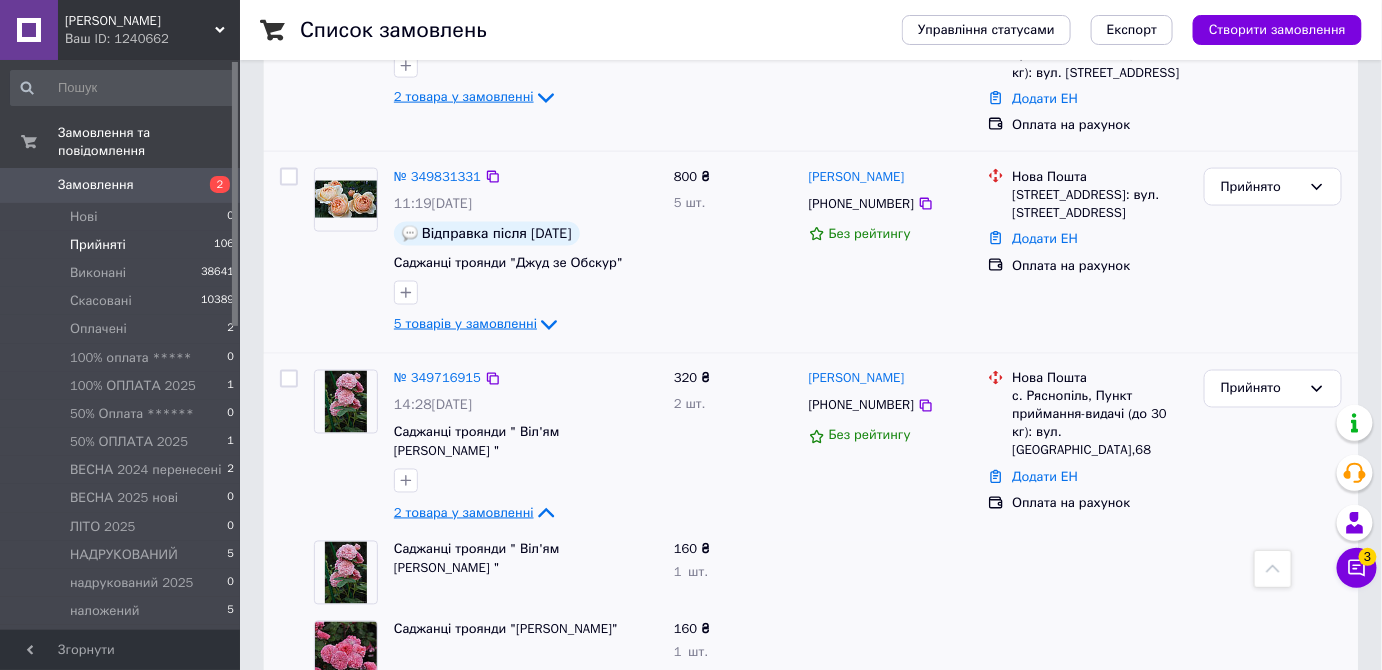 click 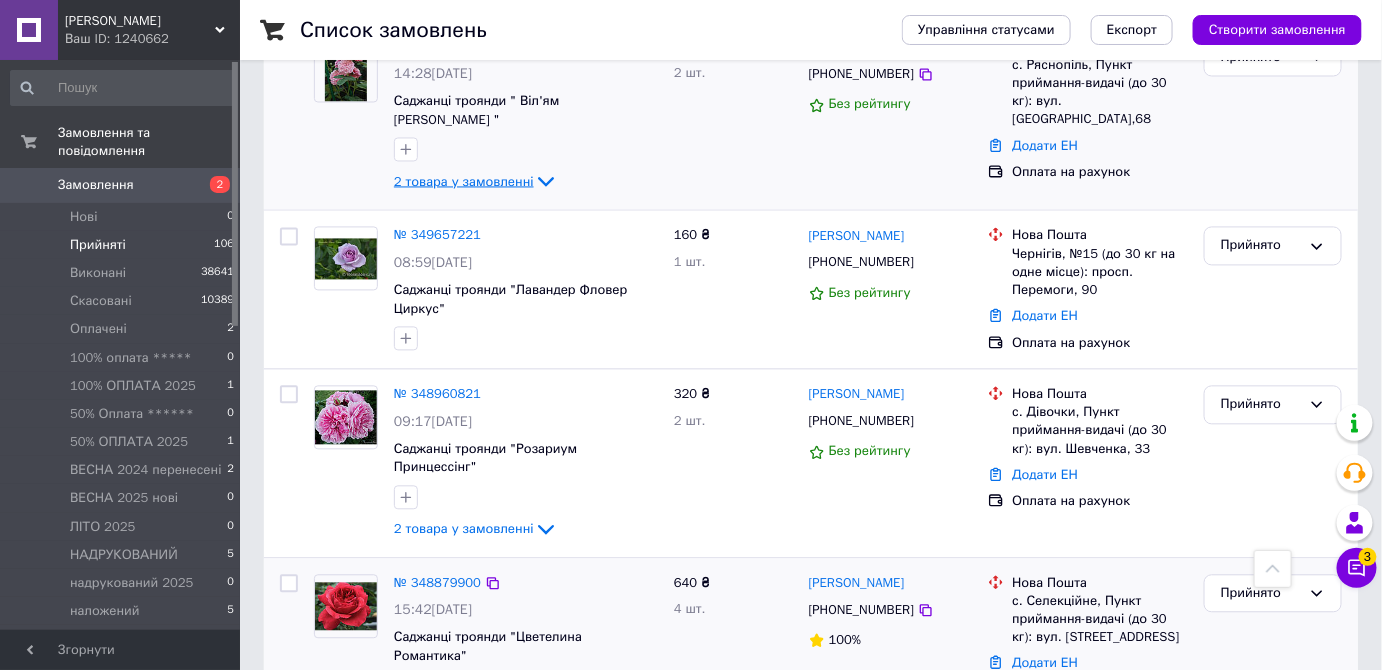 scroll, scrollTop: 1272, scrollLeft: 0, axis: vertical 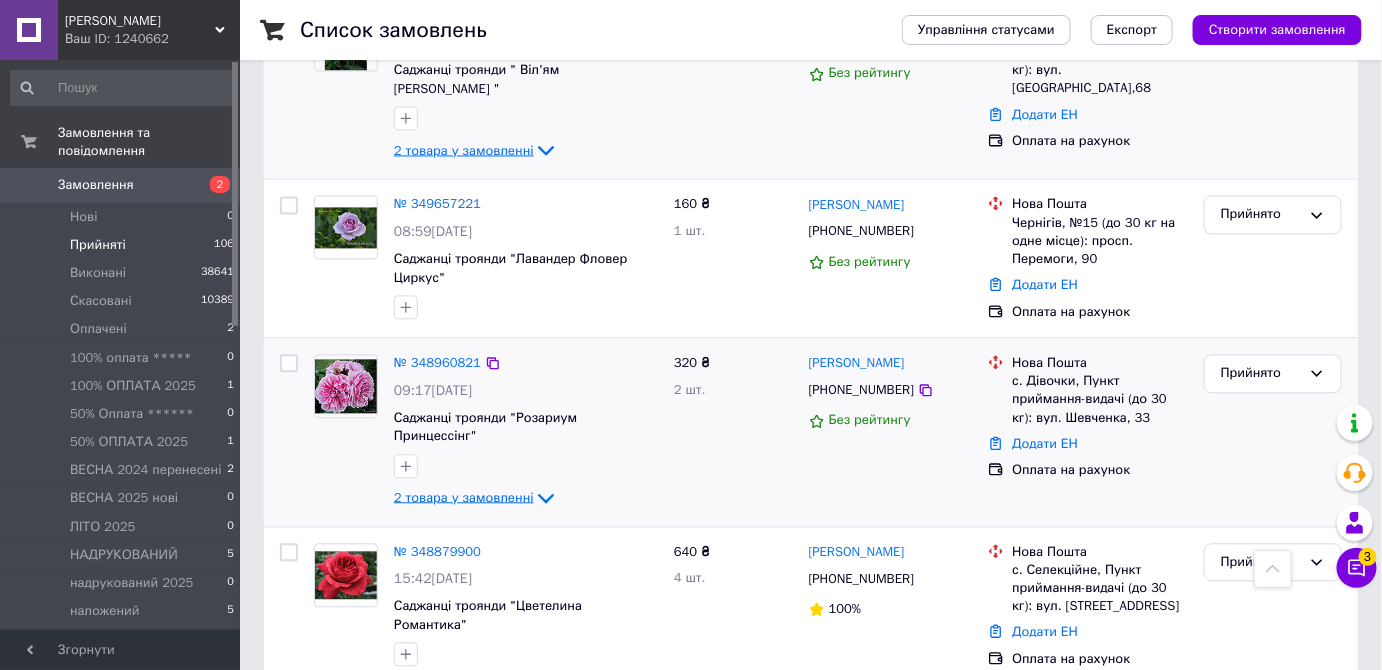 click 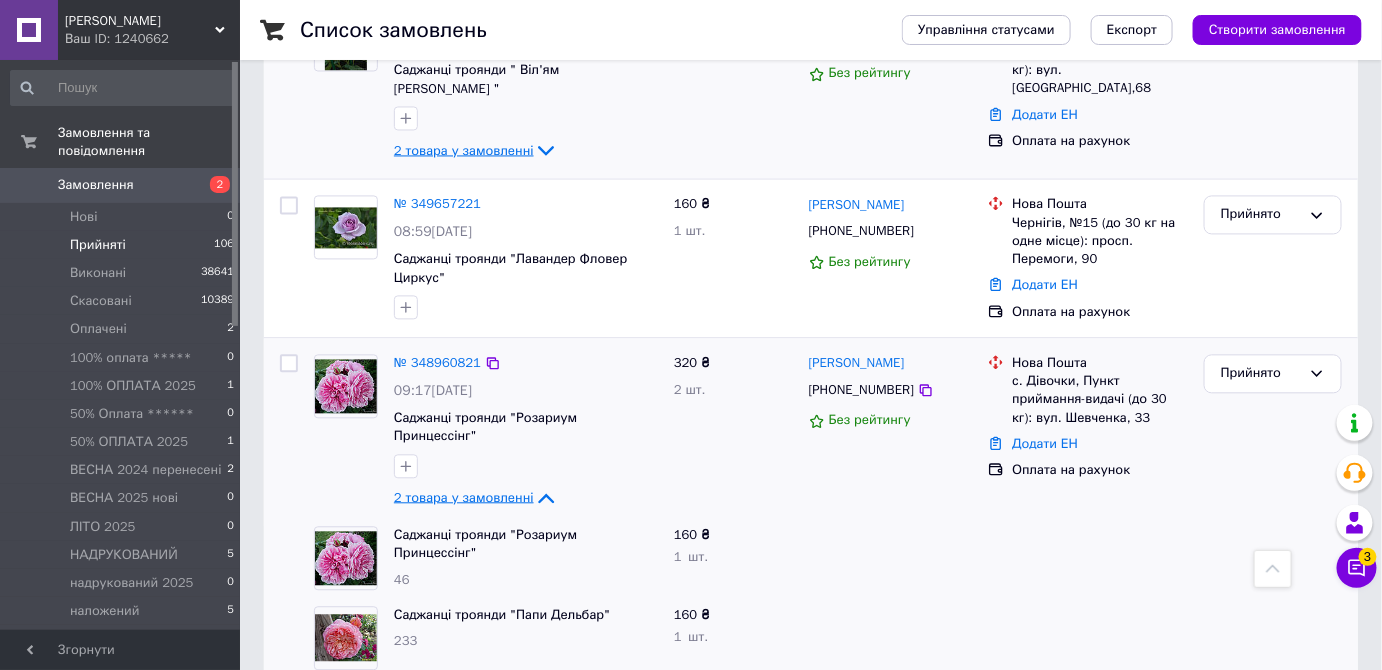 click 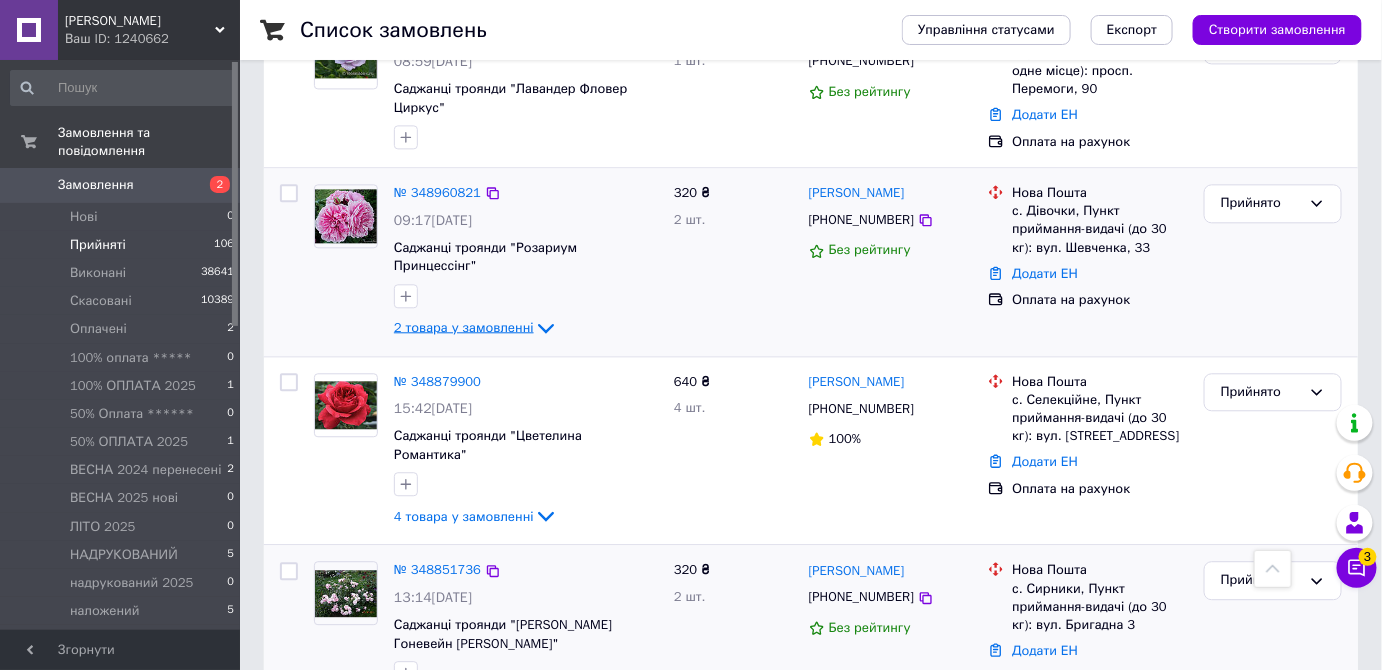 scroll, scrollTop: 1454, scrollLeft: 0, axis: vertical 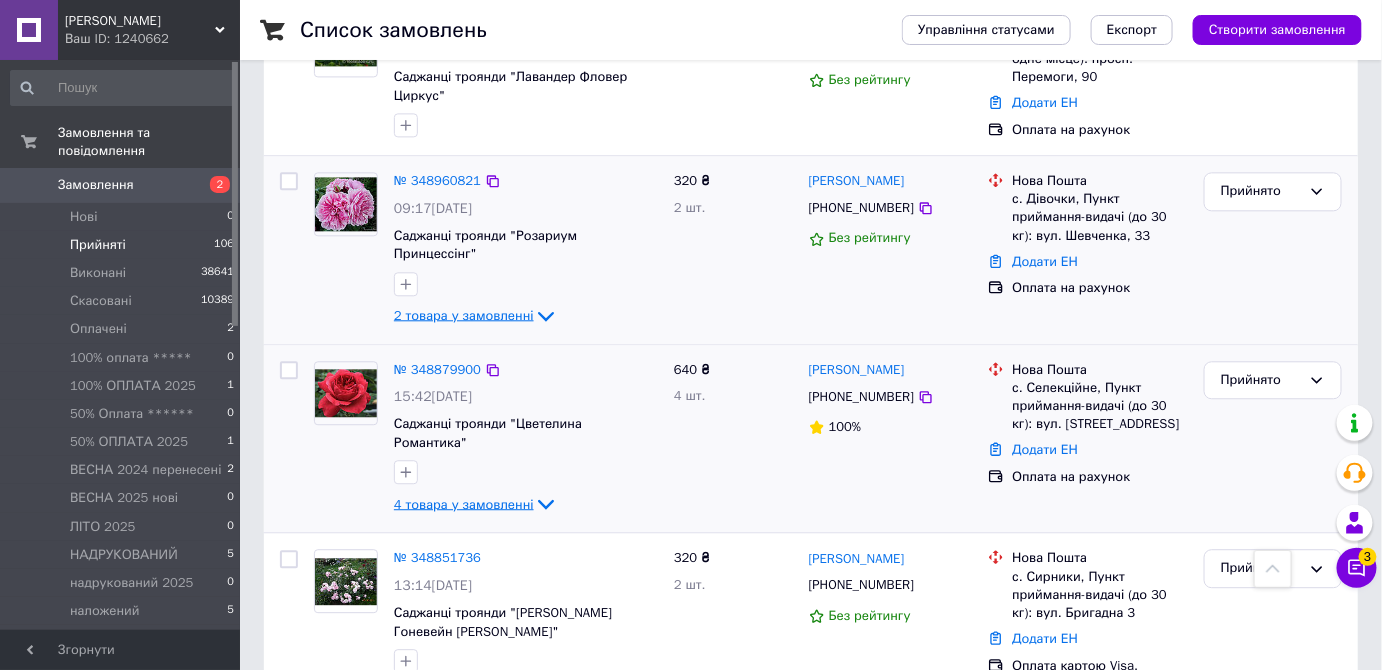click 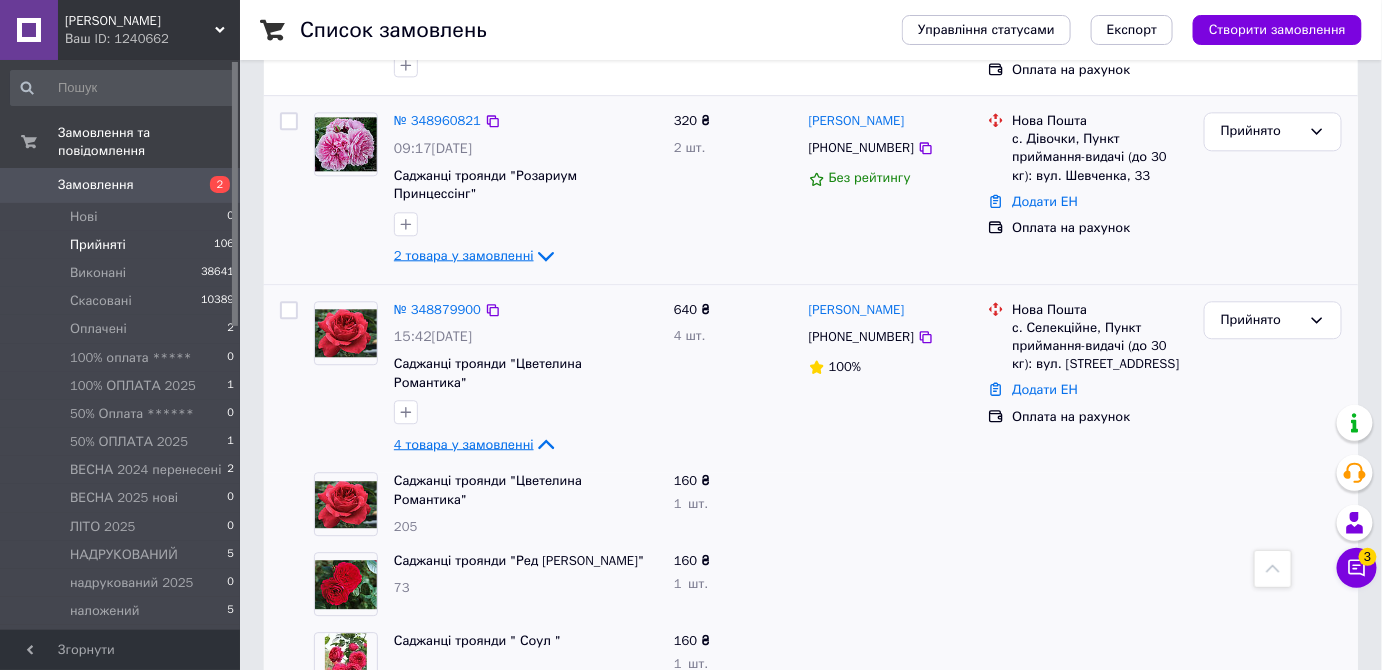 scroll, scrollTop: 1636, scrollLeft: 0, axis: vertical 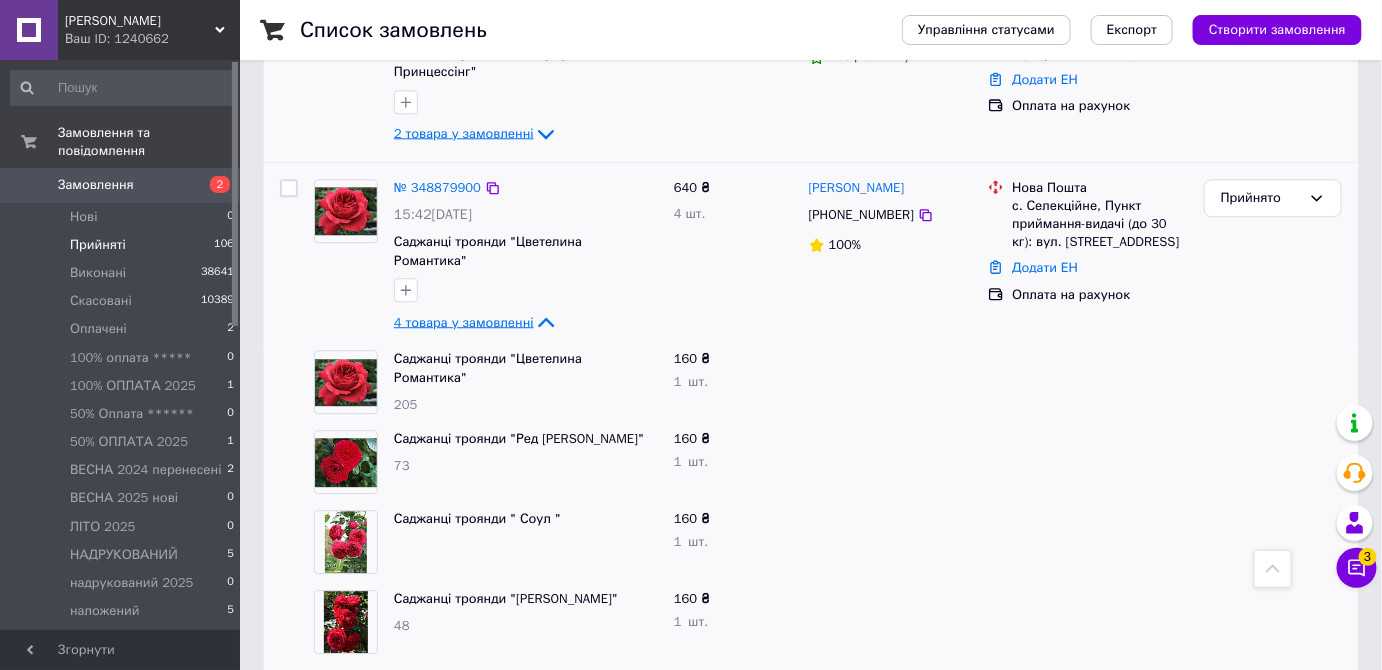click 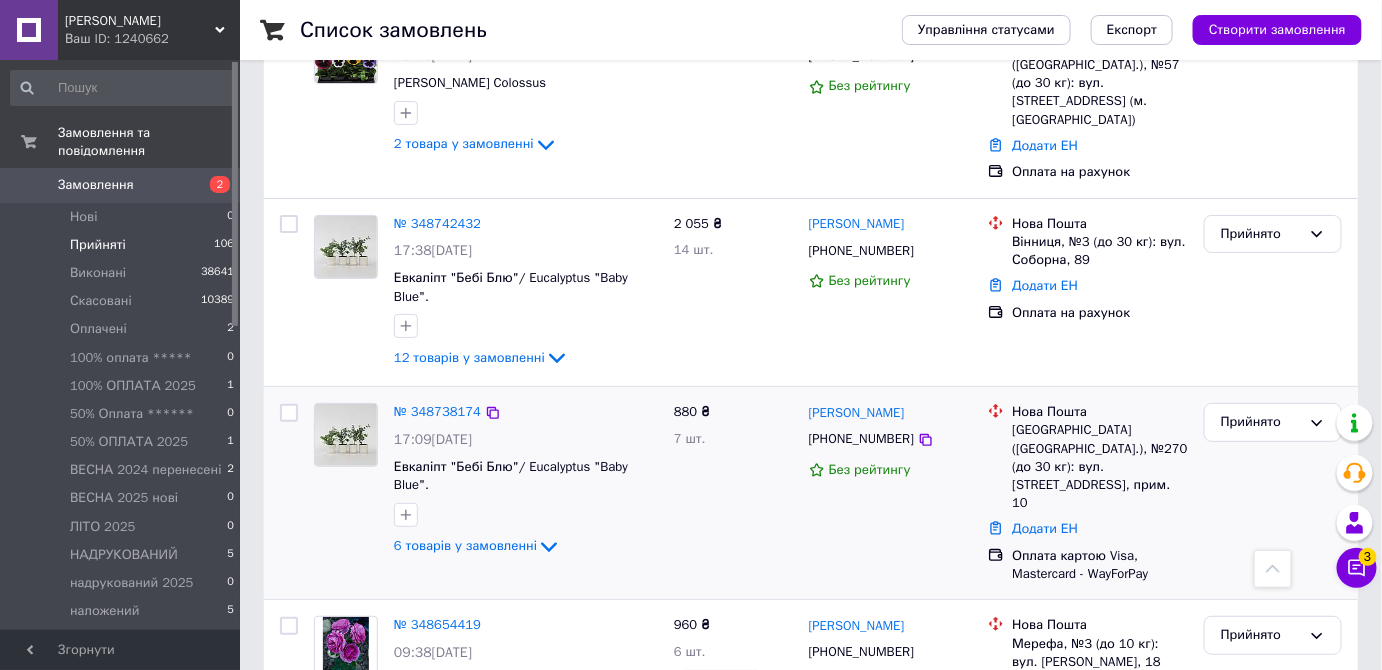 scroll, scrollTop: 2545, scrollLeft: 0, axis: vertical 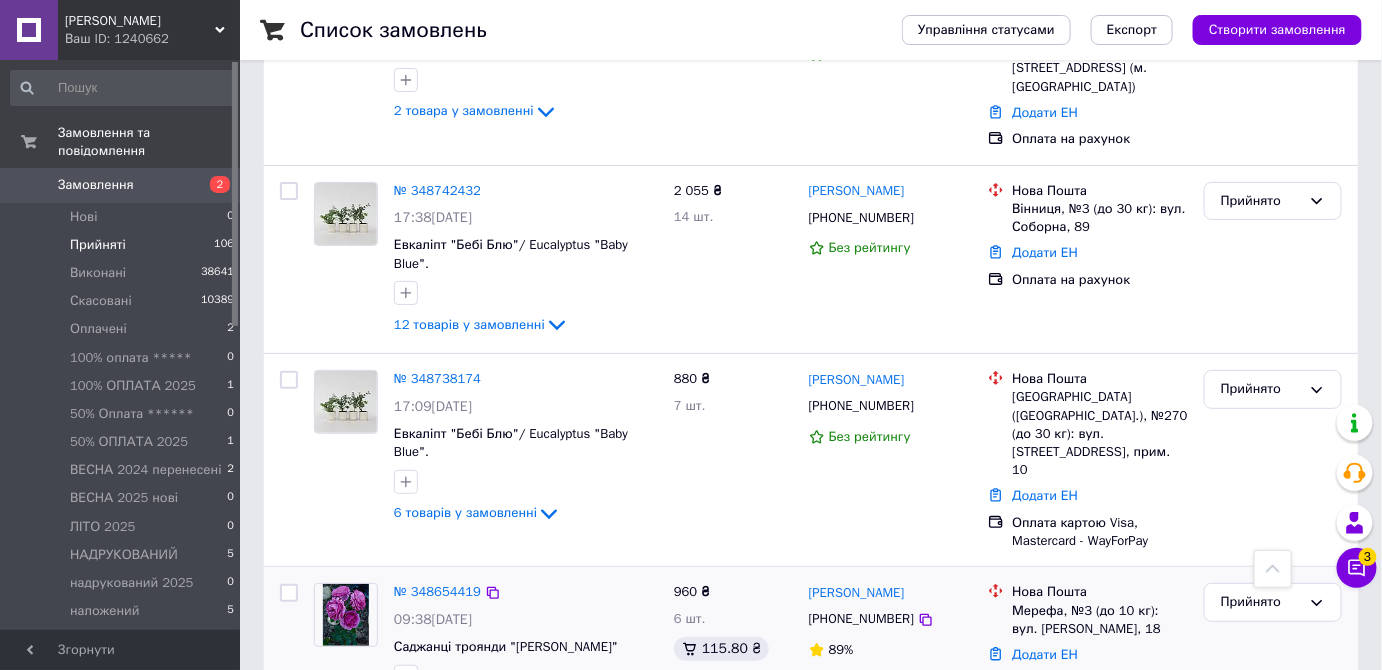 click 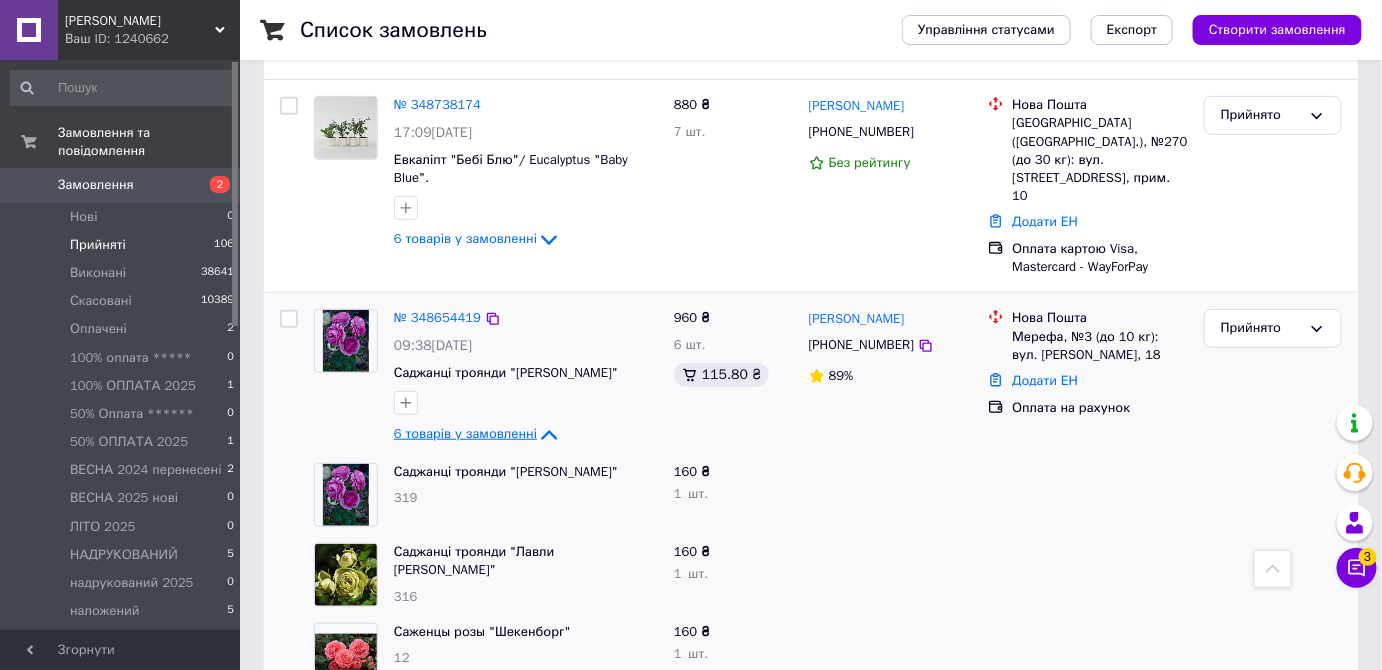 scroll, scrollTop: 2818, scrollLeft: 0, axis: vertical 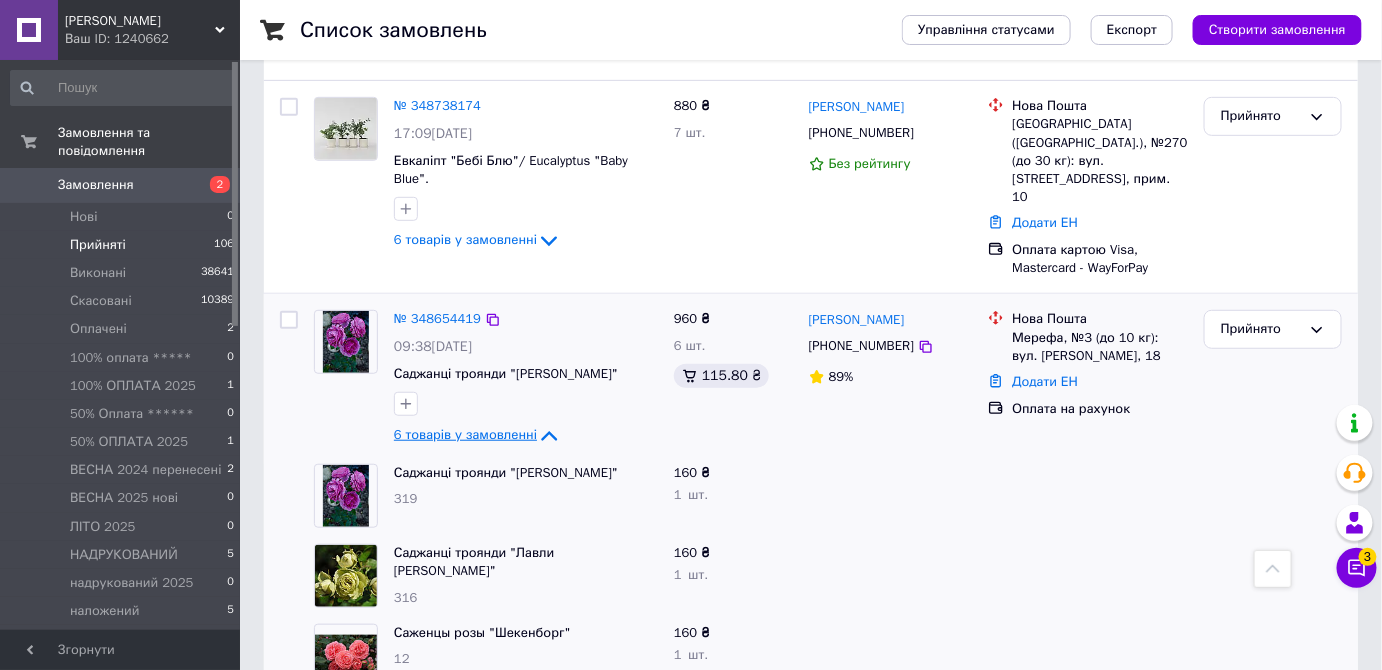 click 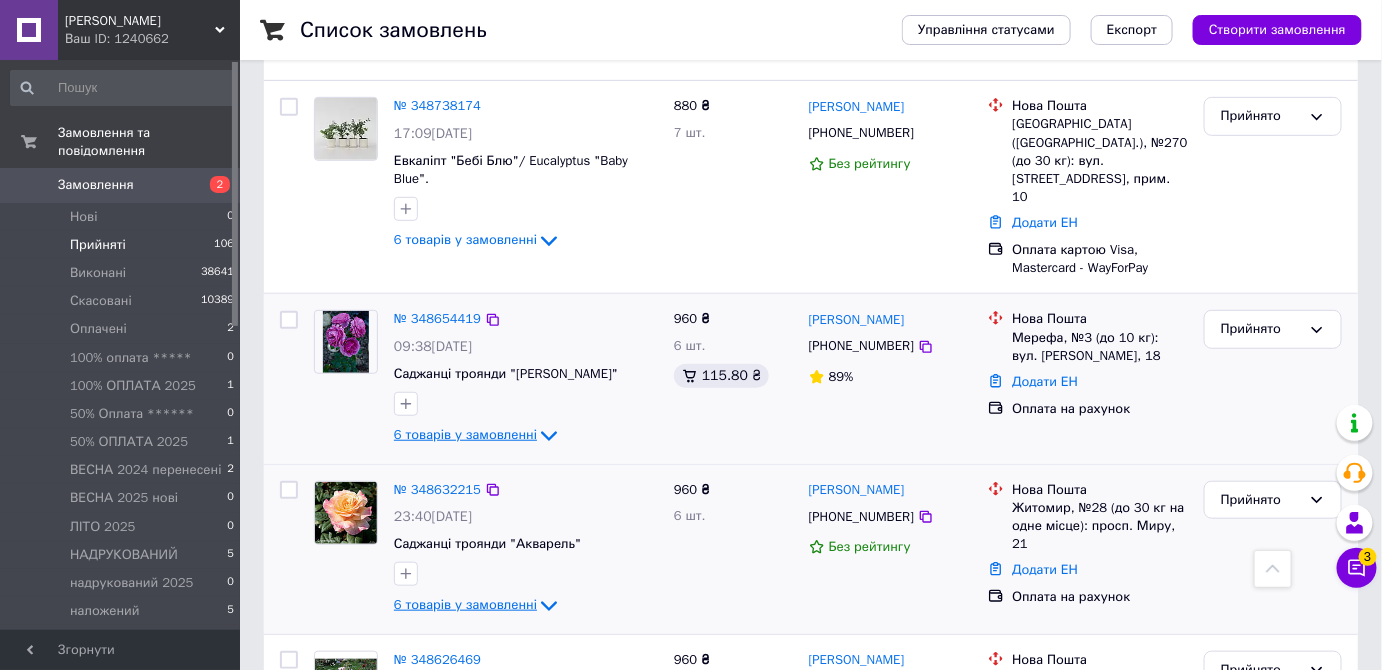 click 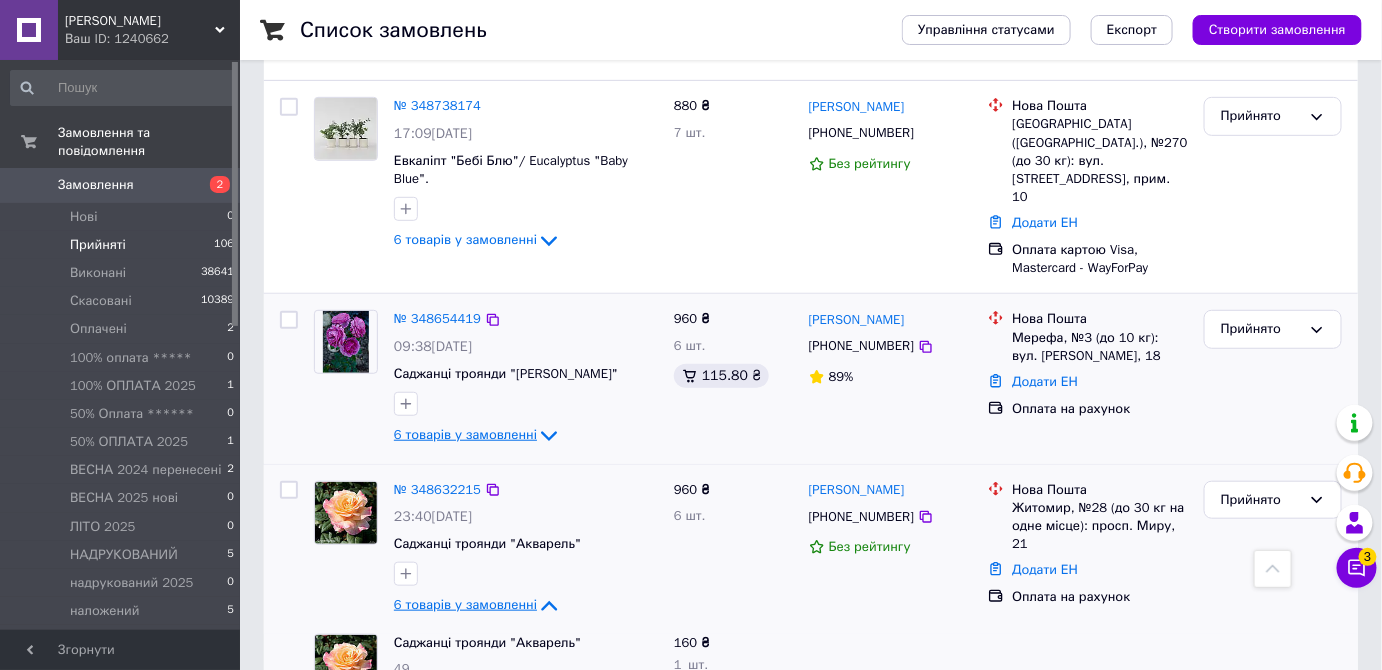 click 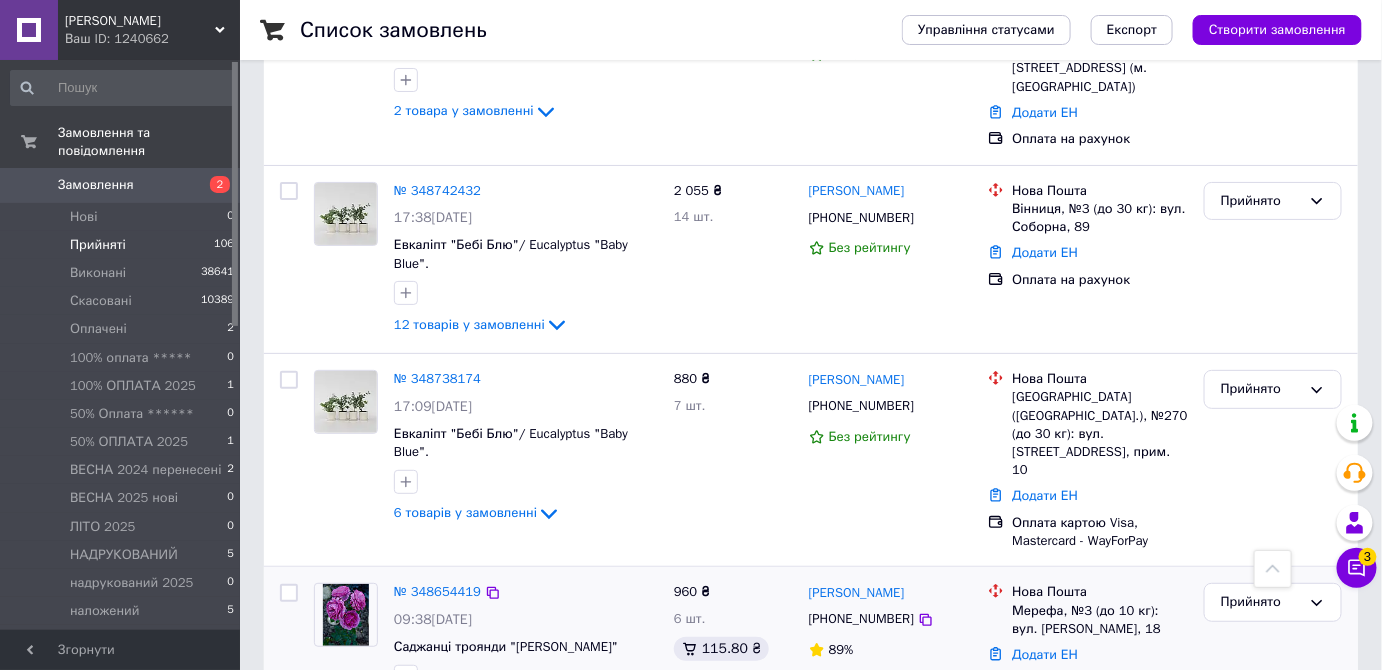scroll, scrollTop: 2272, scrollLeft: 0, axis: vertical 